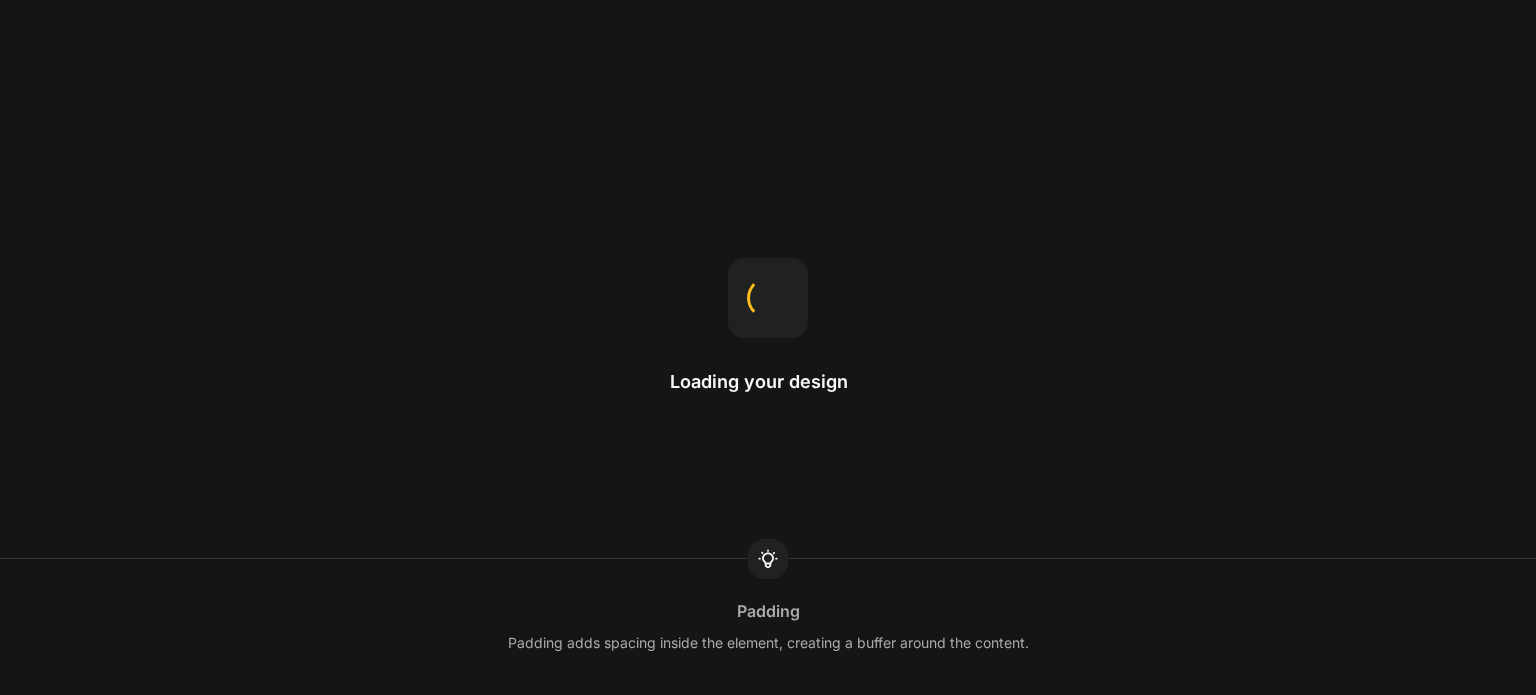 scroll, scrollTop: 0, scrollLeft: 0, axis: both 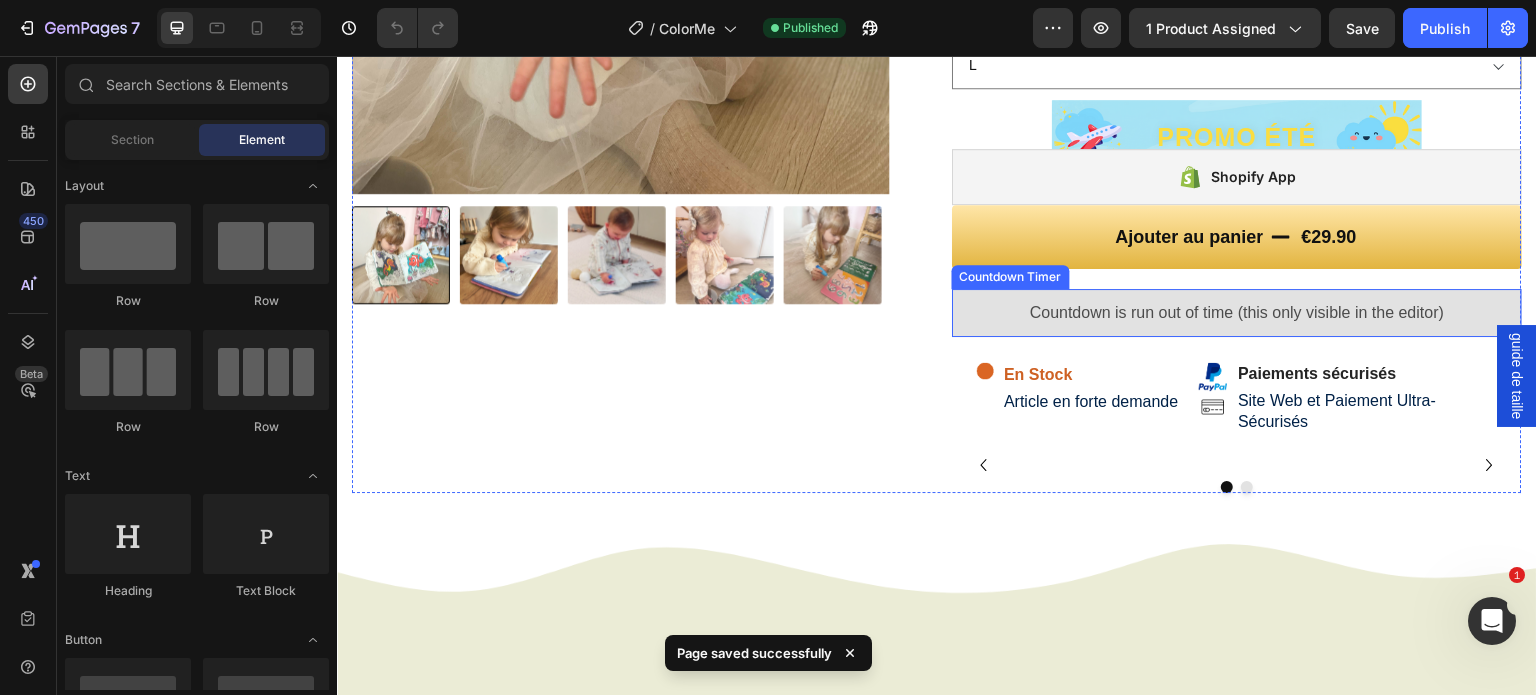 click on "Countdown is run out of time (this only visible in the editor)" at bounding box center (1237, 313) 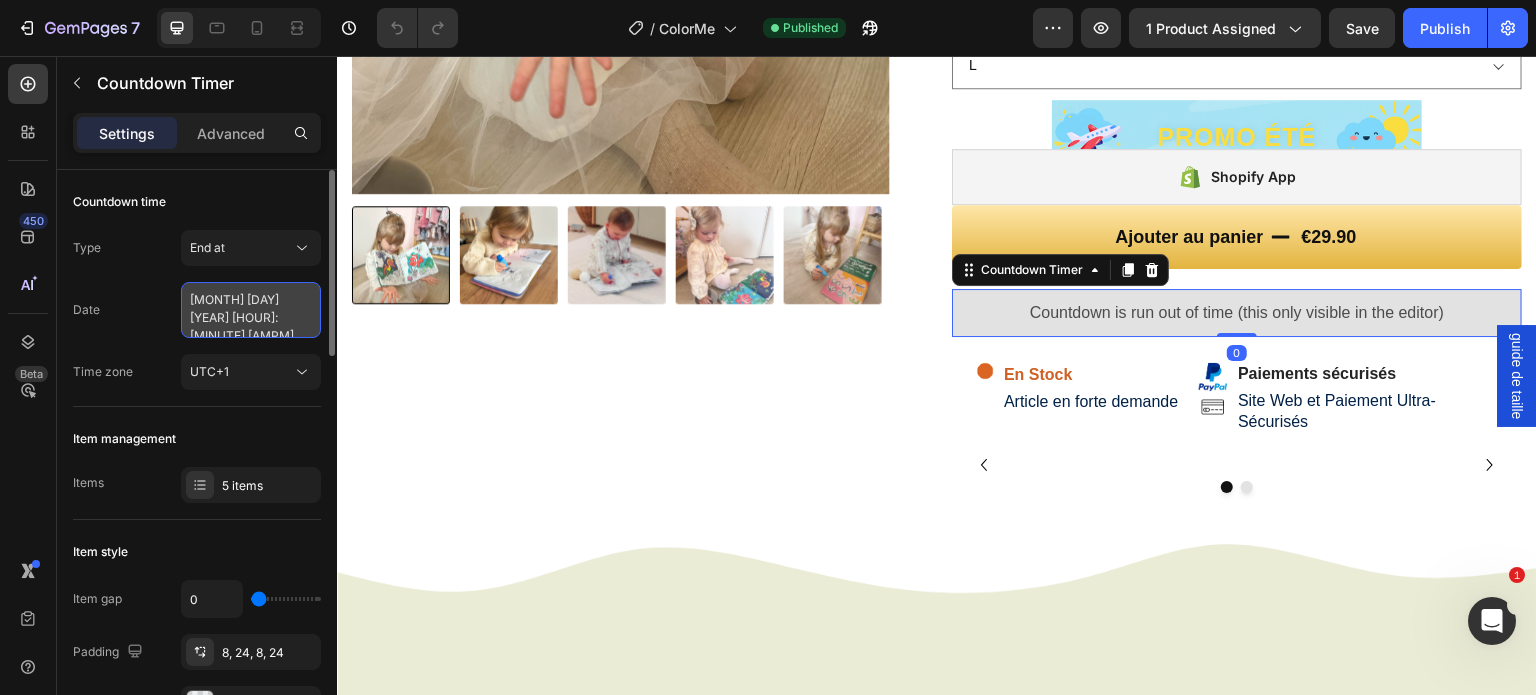 click on "[MONTH] [DAY] [YEAR] [HOUR]:[MINUTE] [AMPM]" at bounding box center (251, 310) 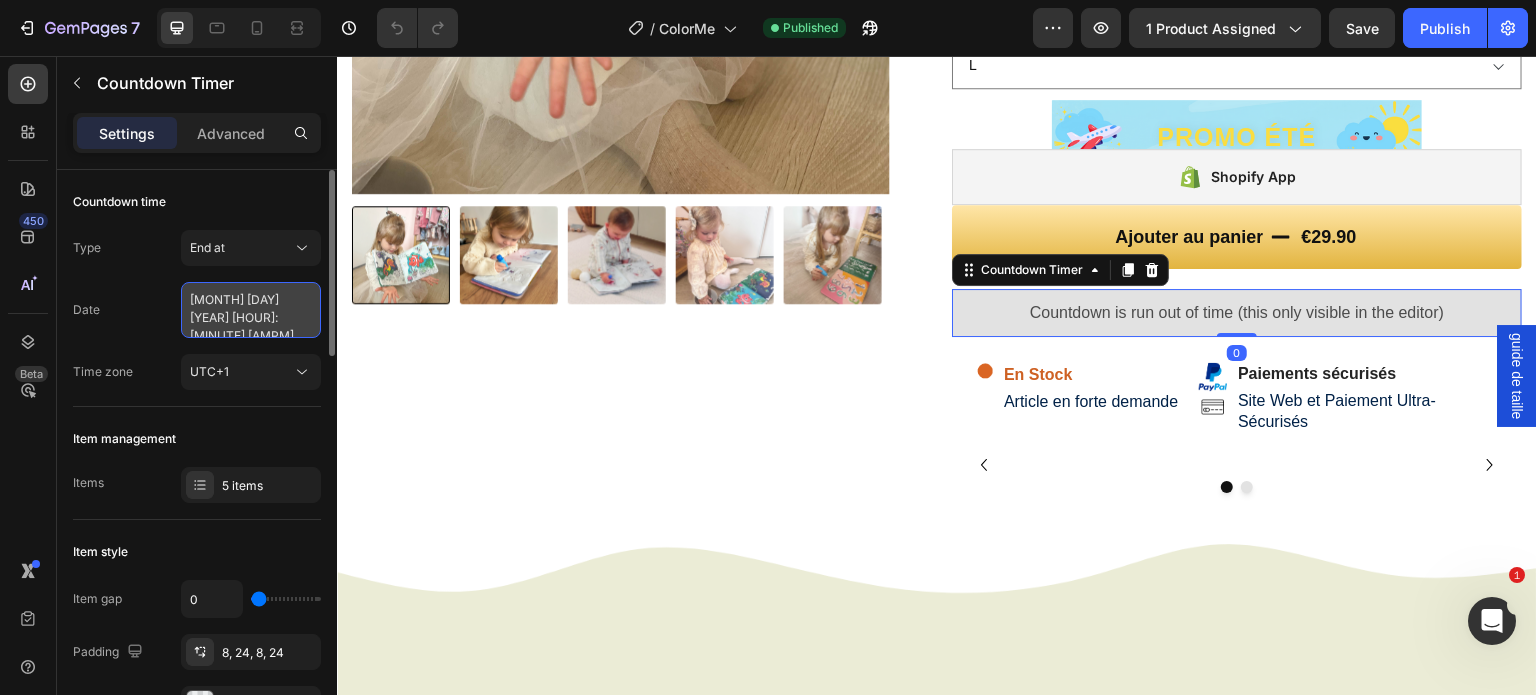 select on "6" 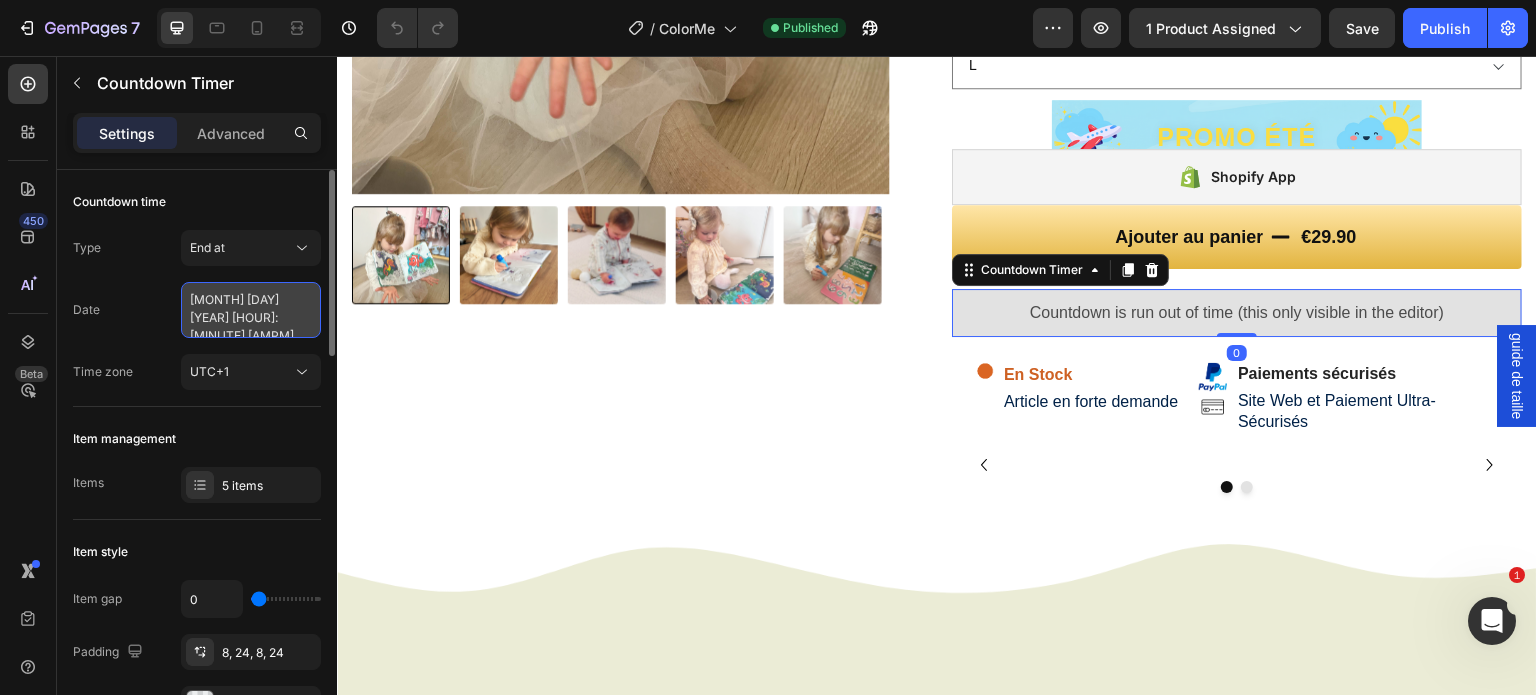 select on "59" 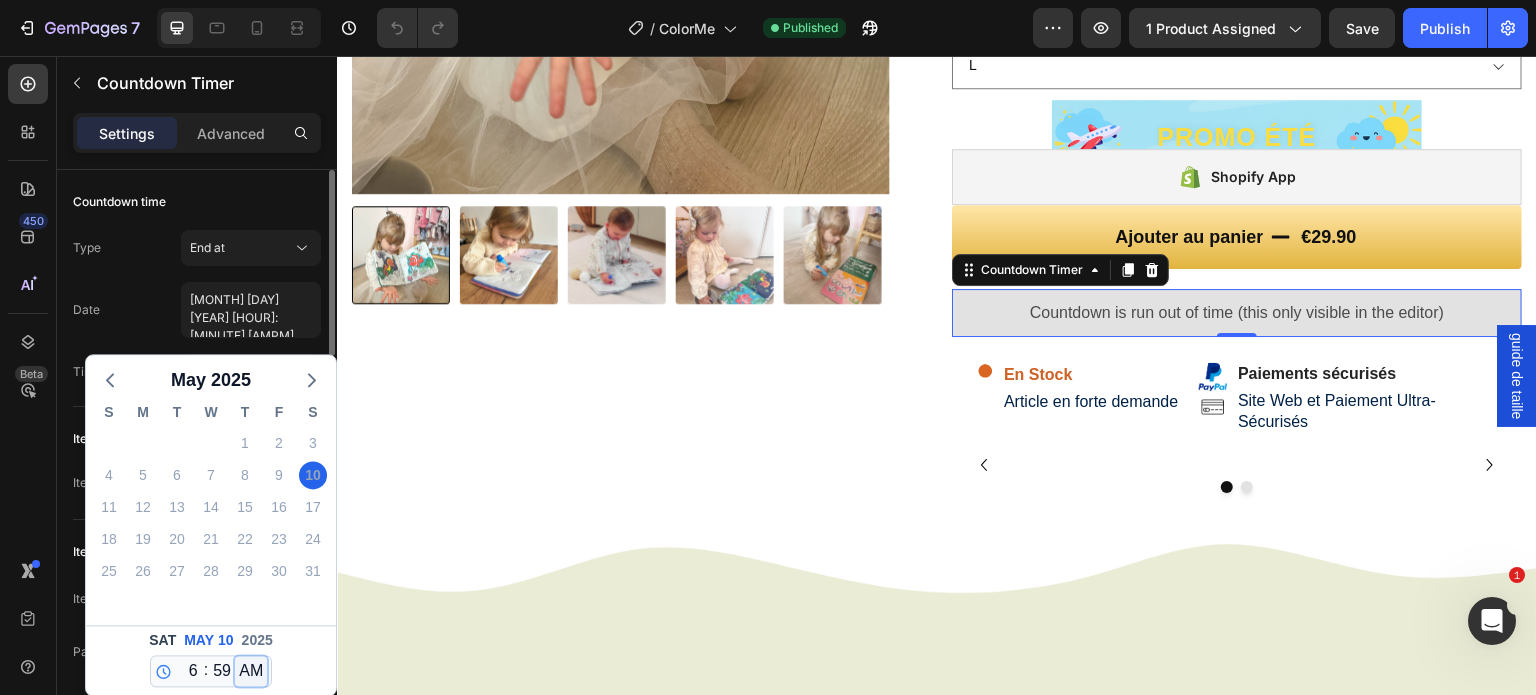 click on "AM PM" at bounding box center [251, 671] 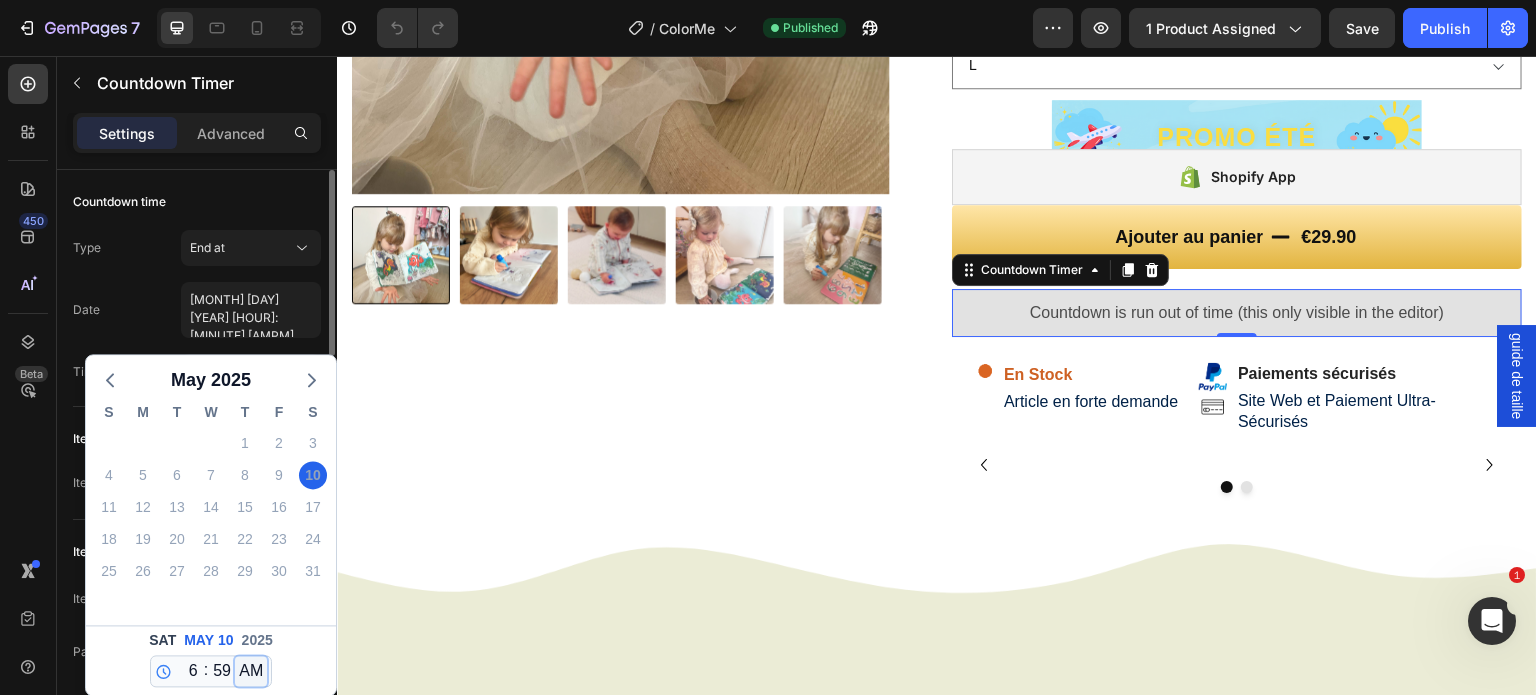 select on "false" 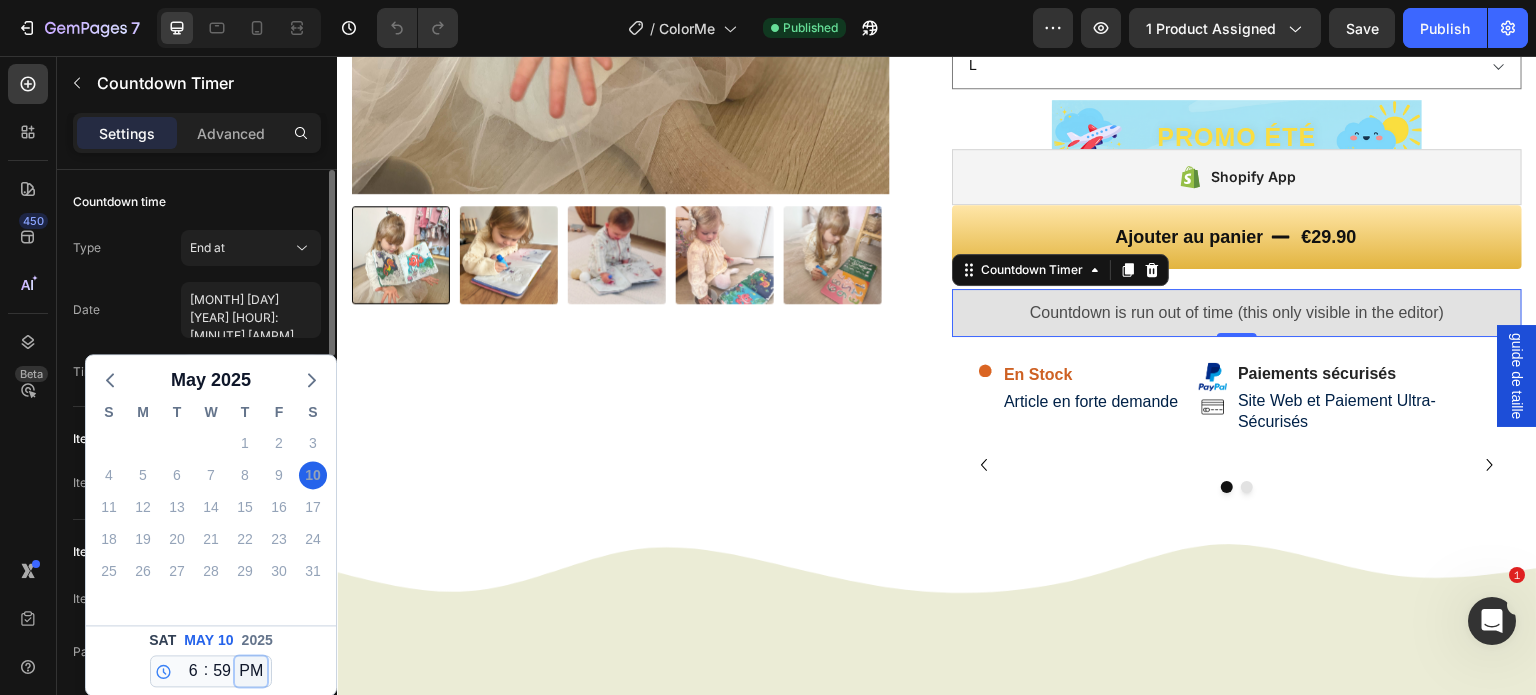 click on "AM PM" at bounding box center [251, 671] 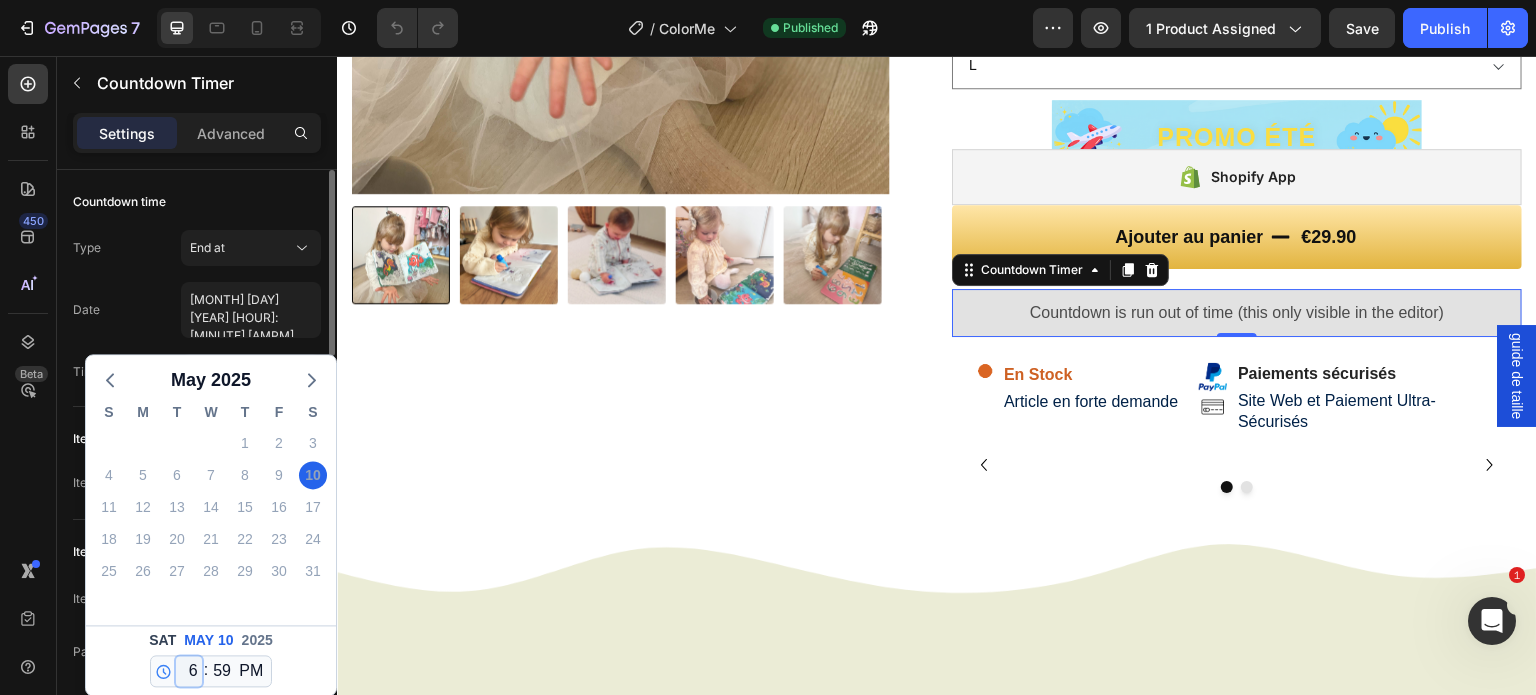 click on "12 1 2 3 4 5 6 7 8 9 10 11" at bounding box center (189, 671) 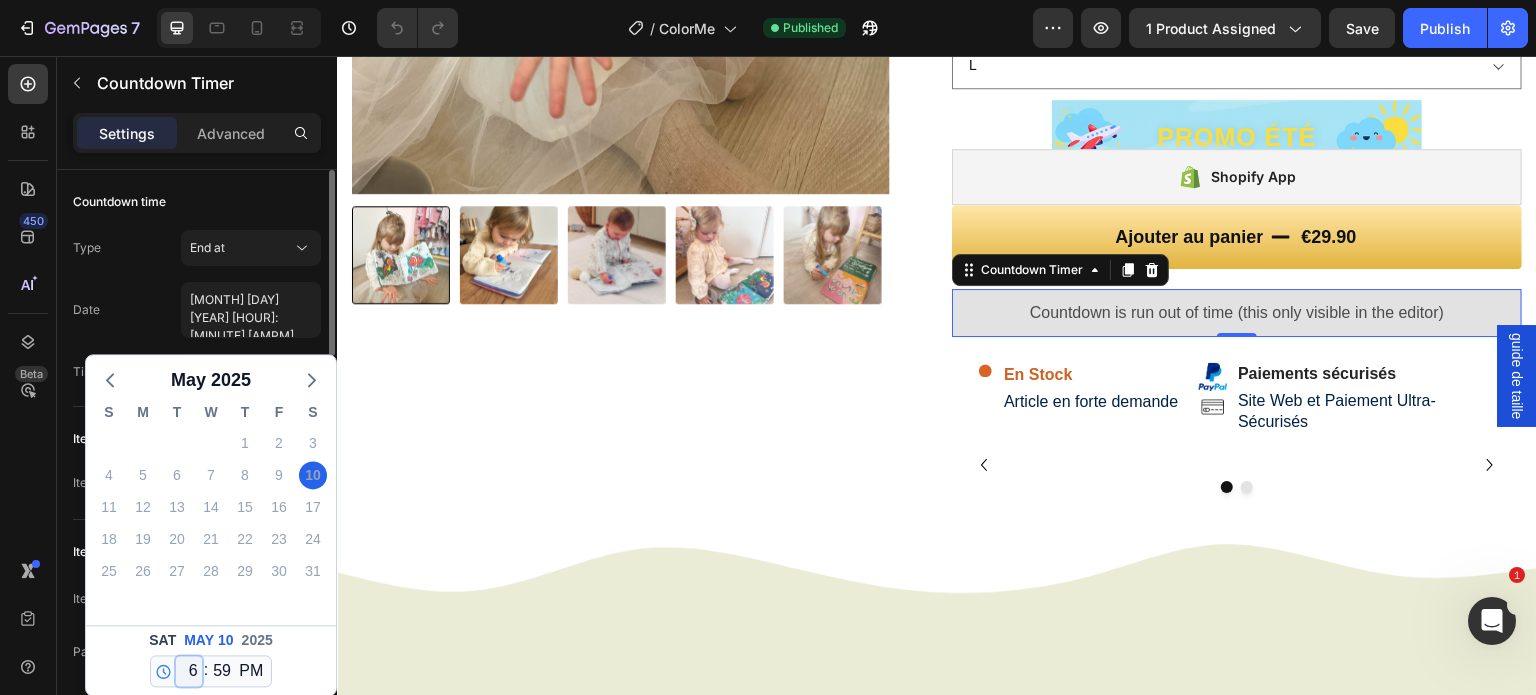 select on "11" 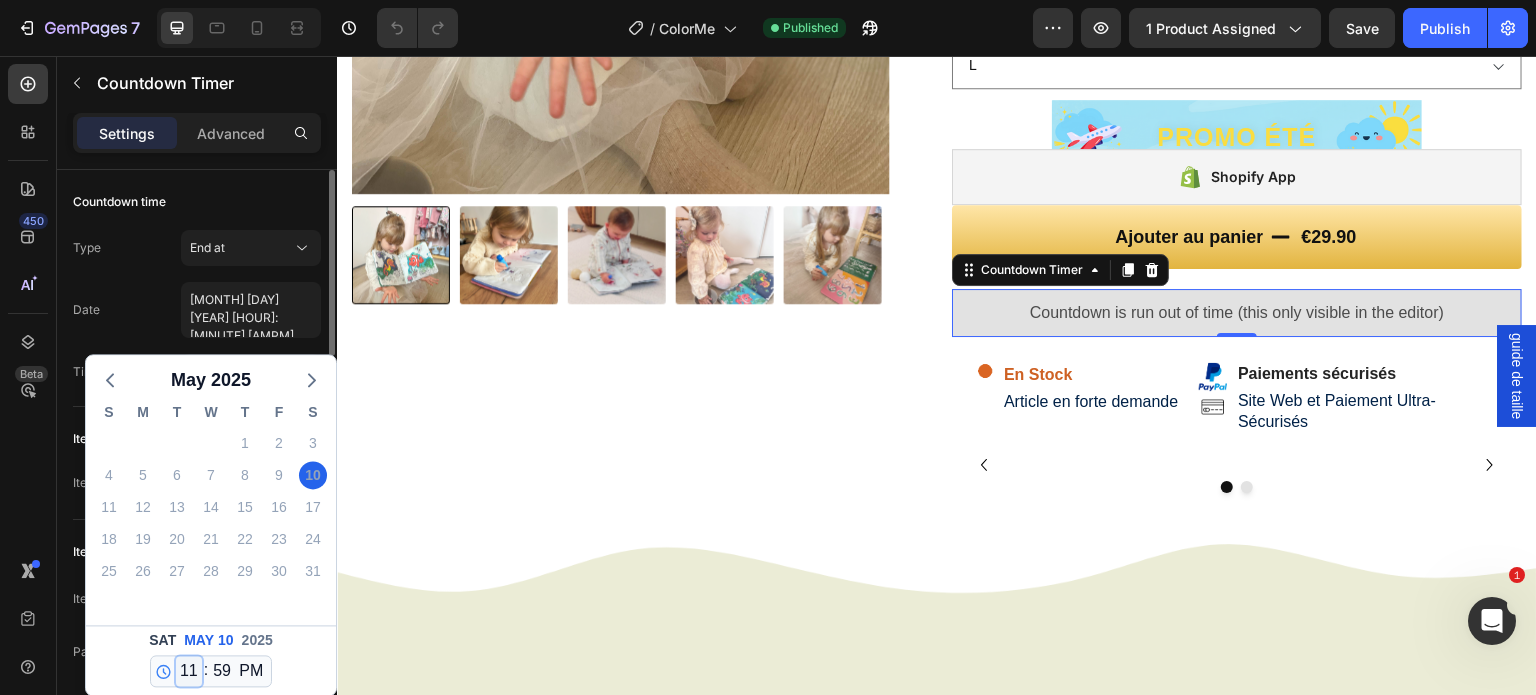 click on "12 1 2 3 4 5 6 7 8 9 10 11" at bounding box center [189, 671] 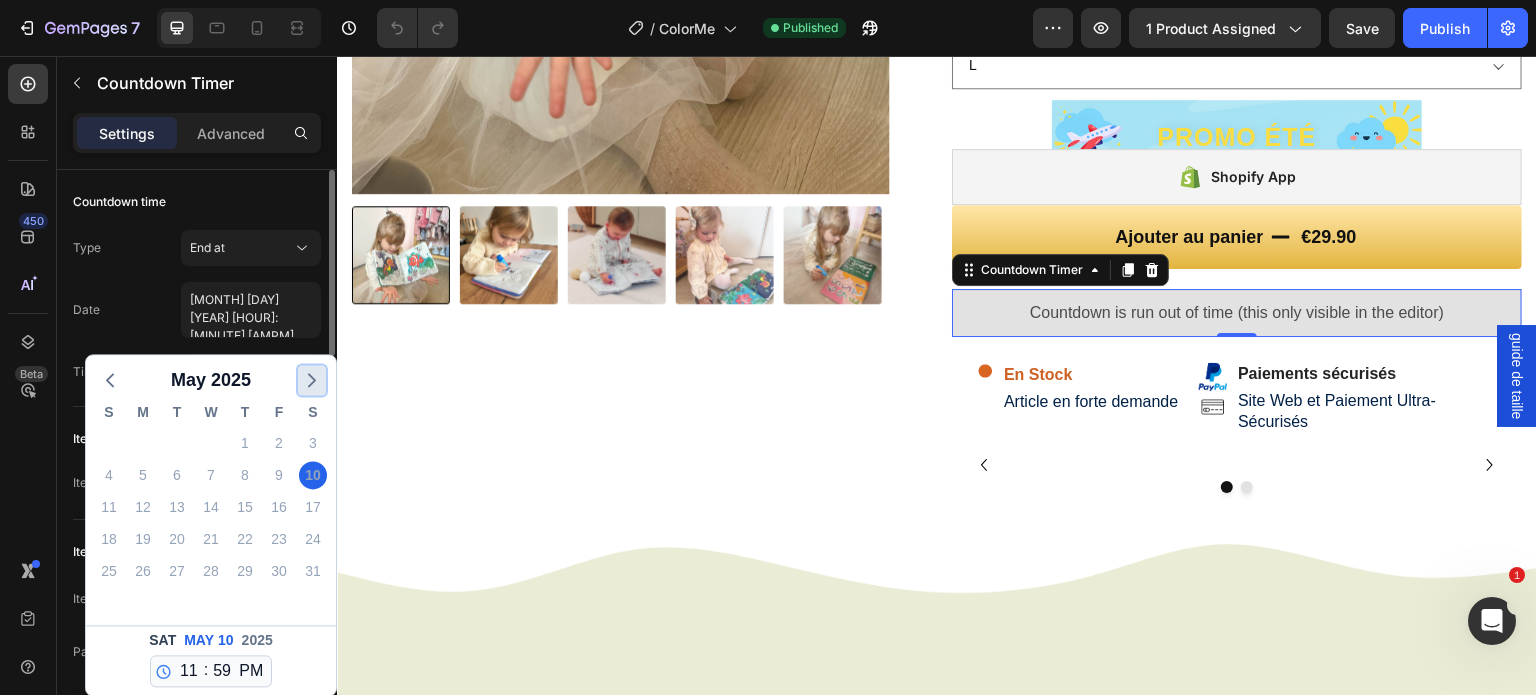 click 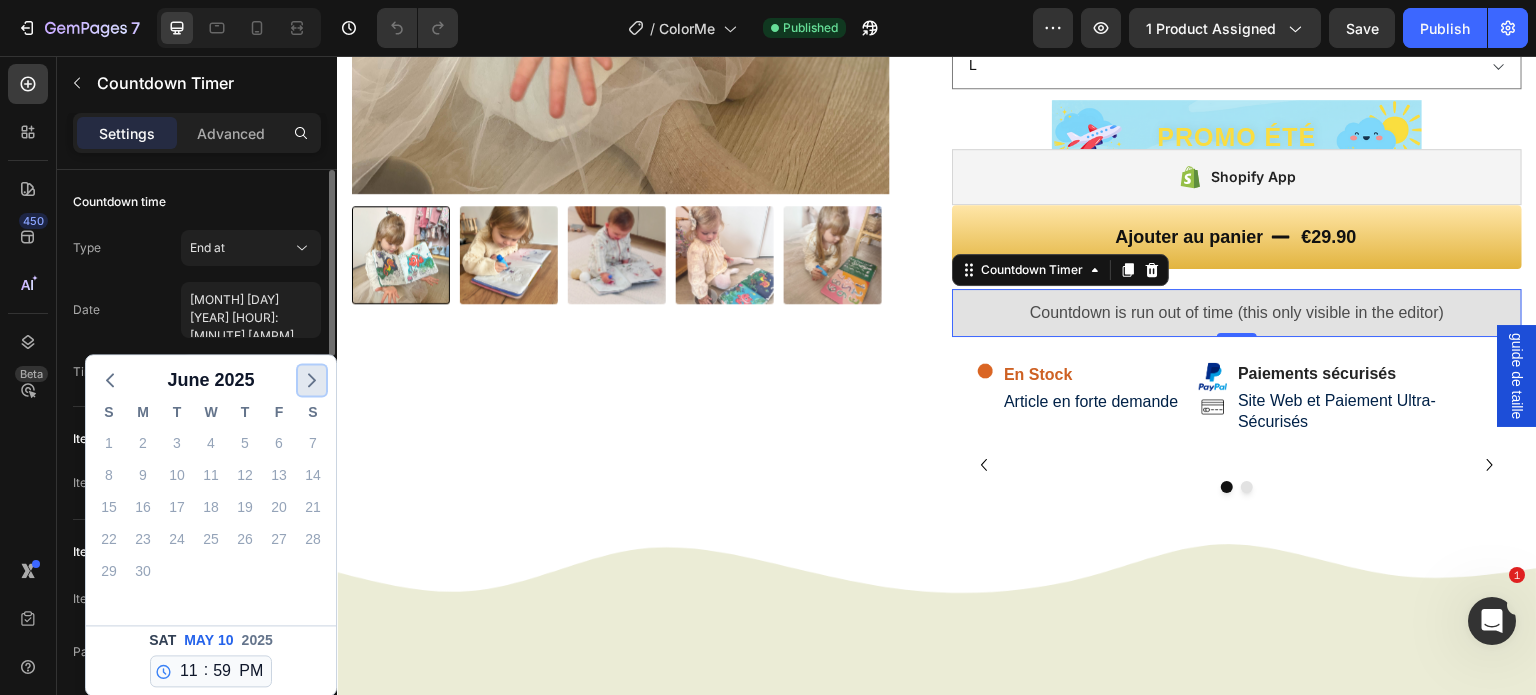 click 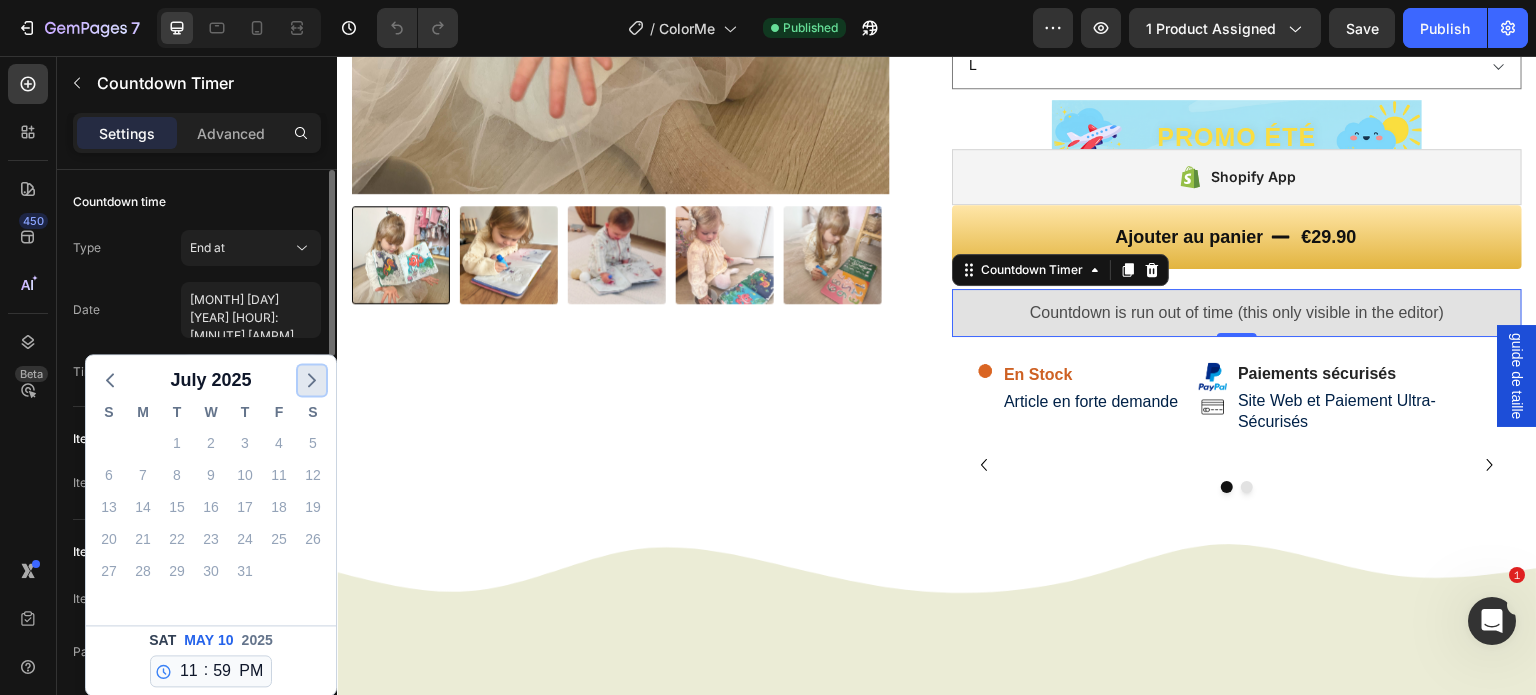 click 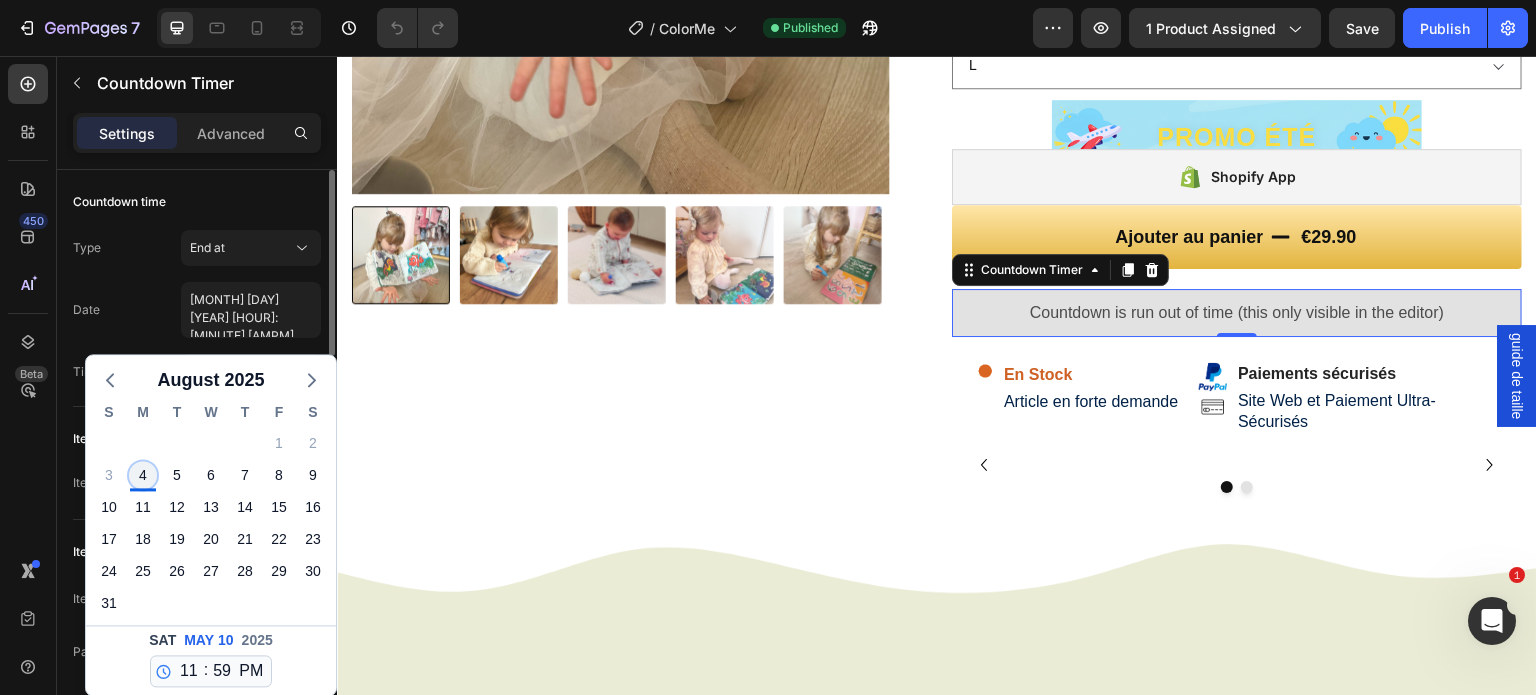 click on "4" 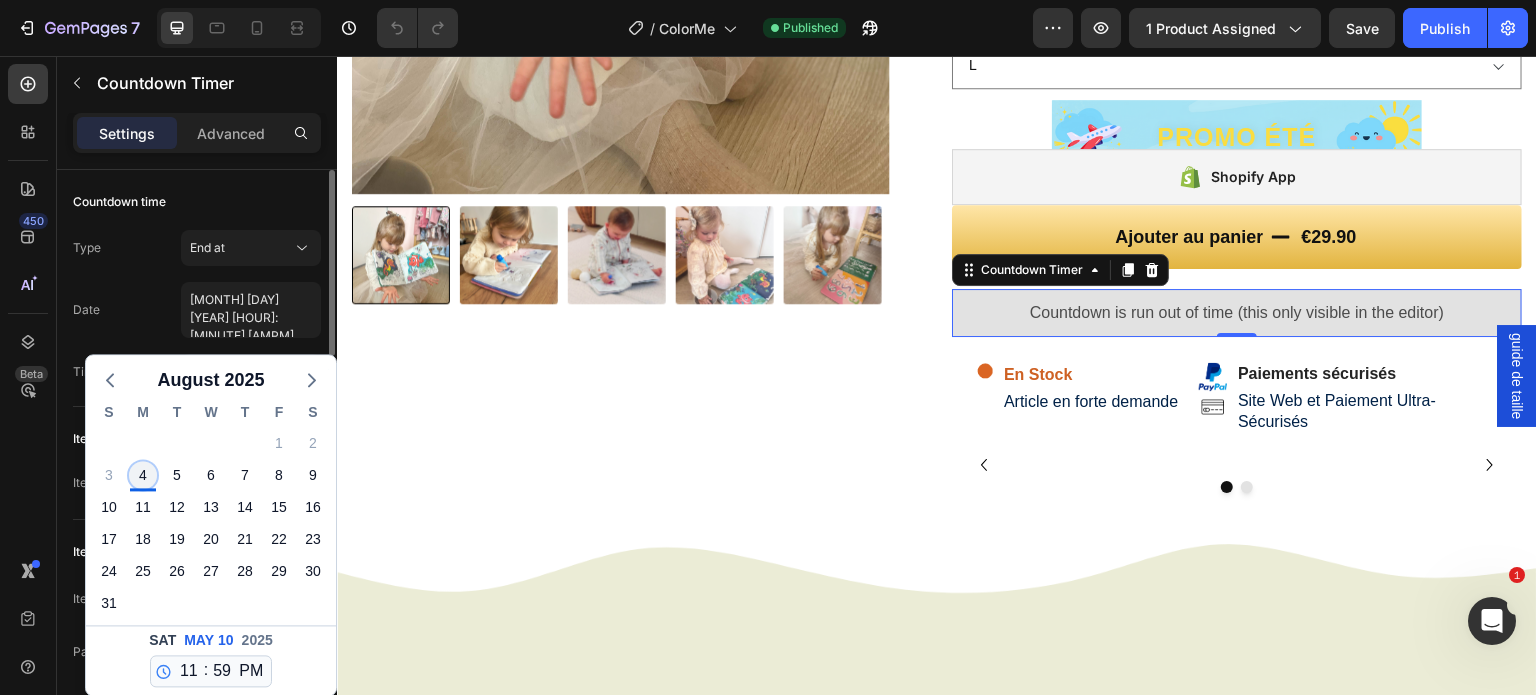 type on "[MONTH] [DAY] [YEAR] [HOUR]:[MINUTE] [AMPM]" 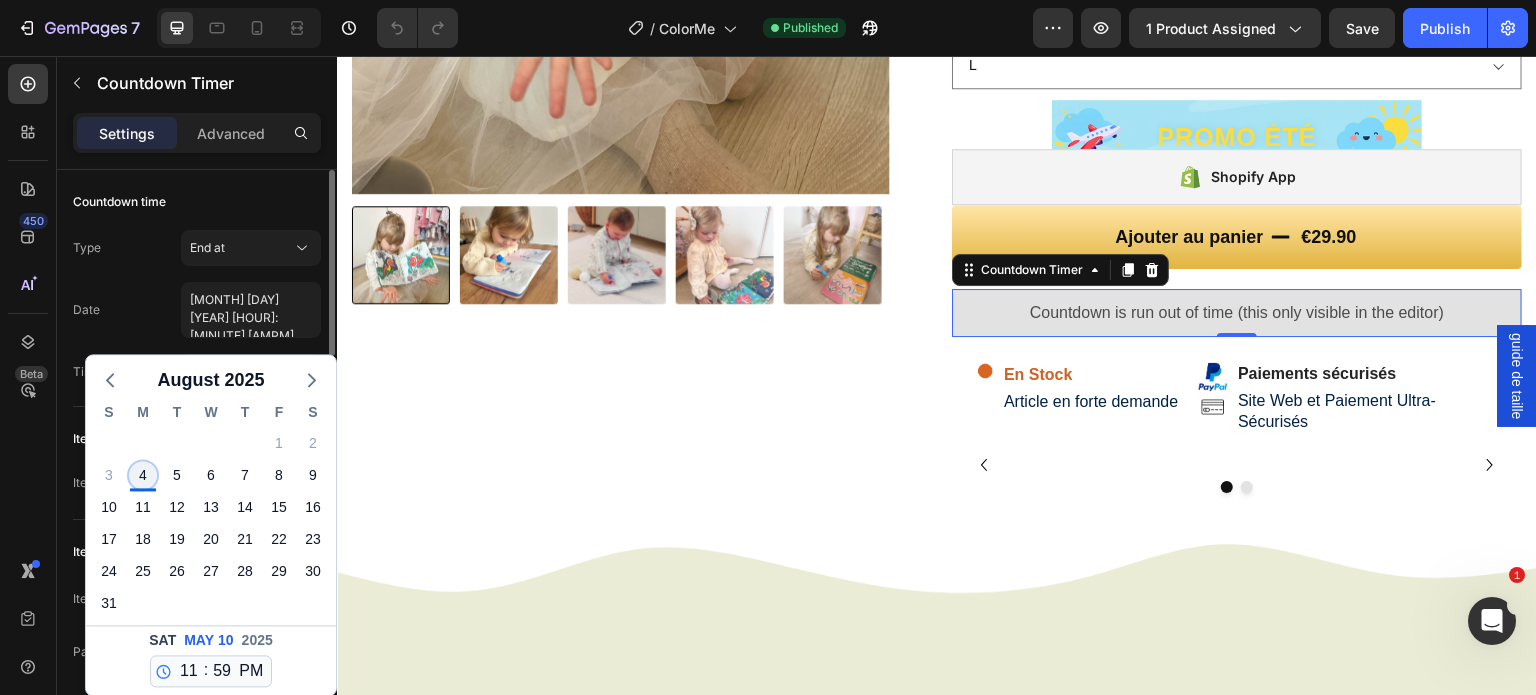 select on "6" 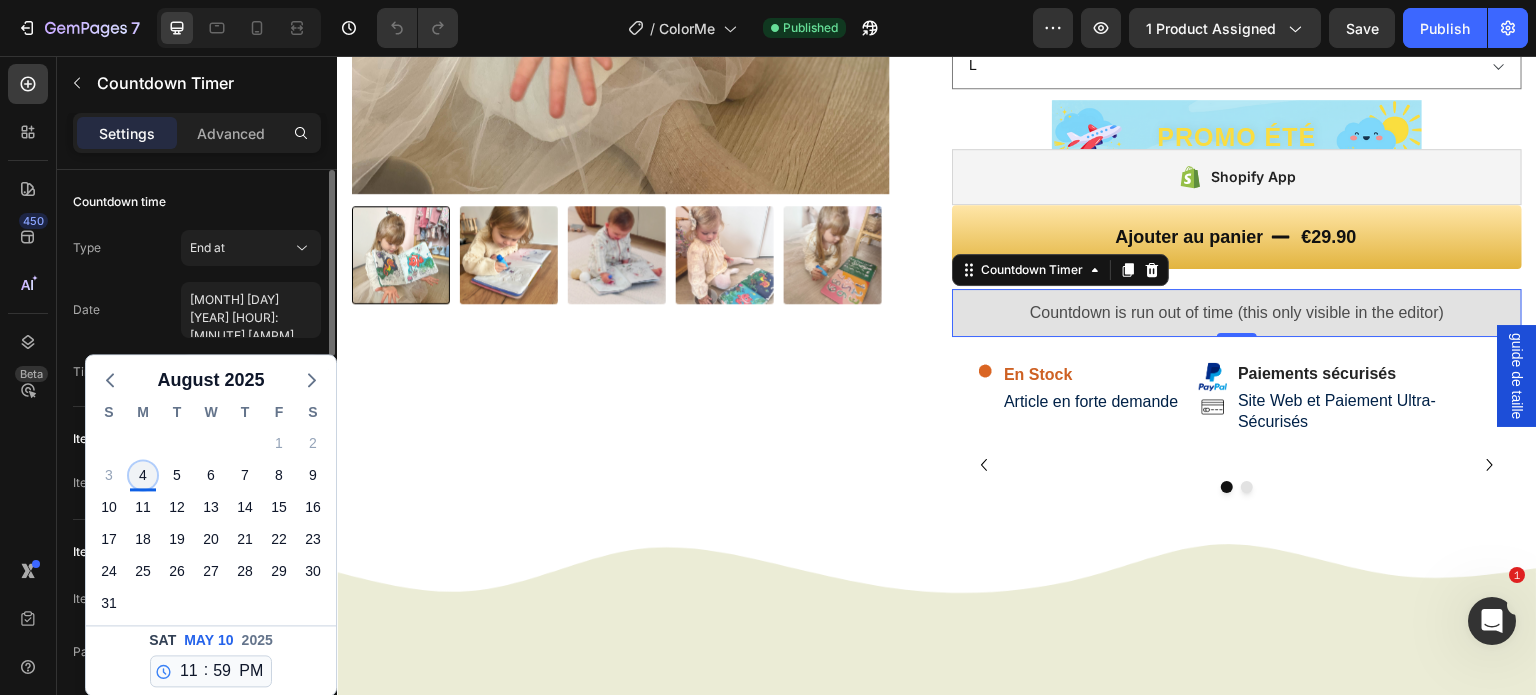 select on "true" 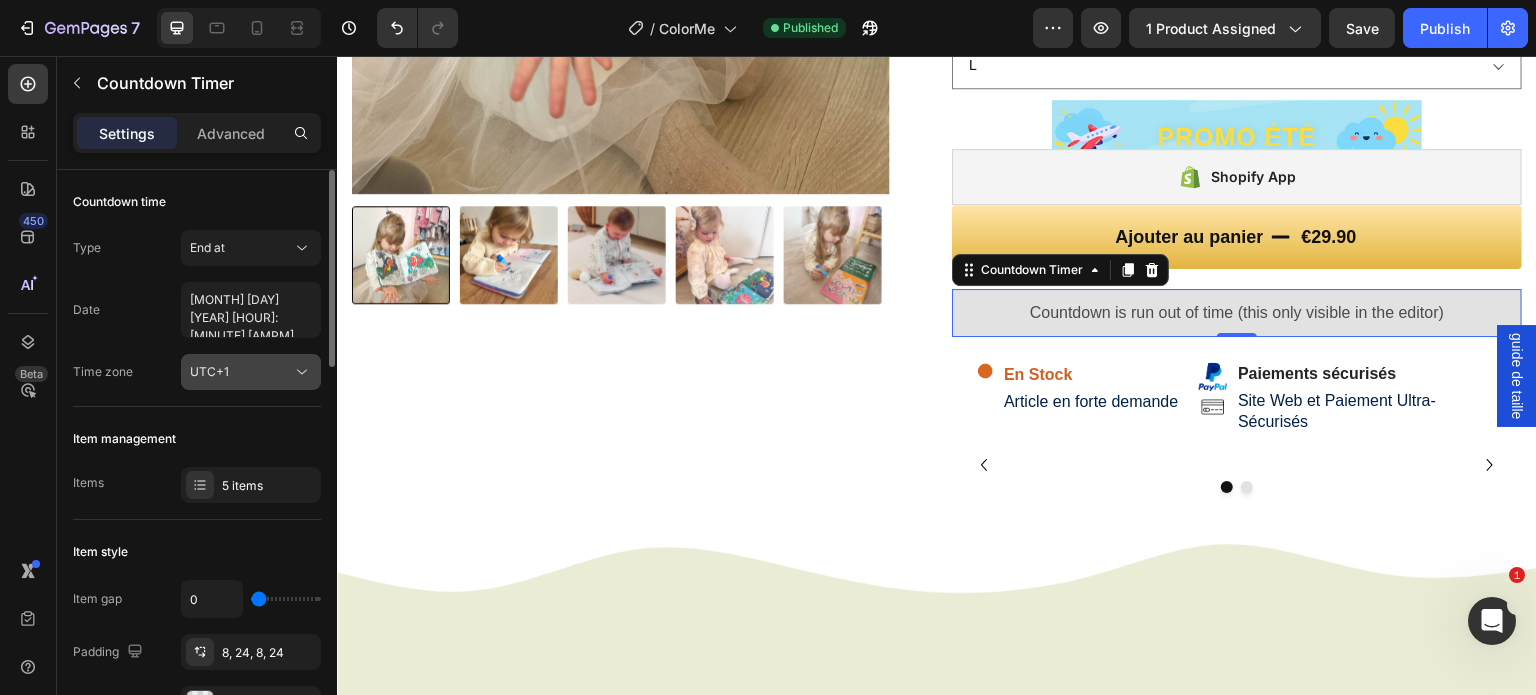 click on "UTC+1" 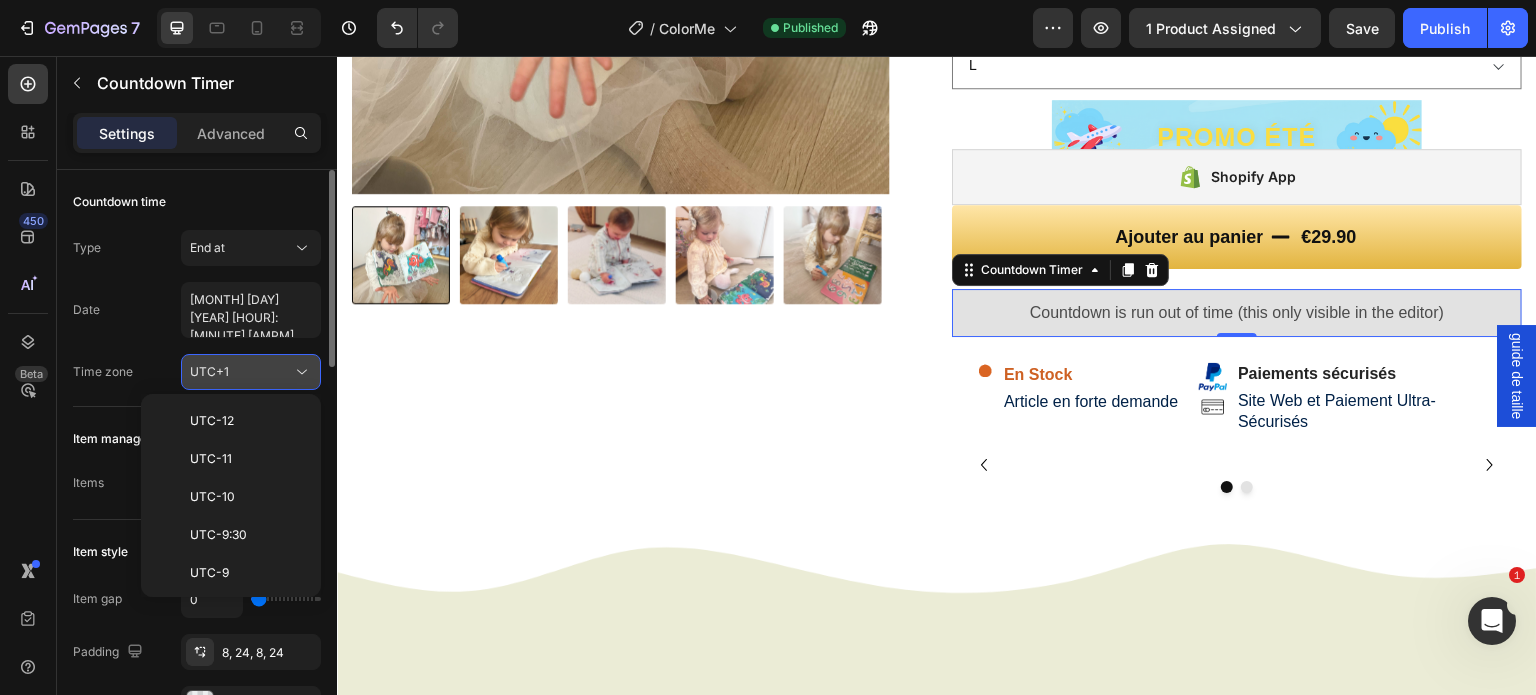 scroll, scrollTop: 432, scrollLeft: 0, axis: vertical 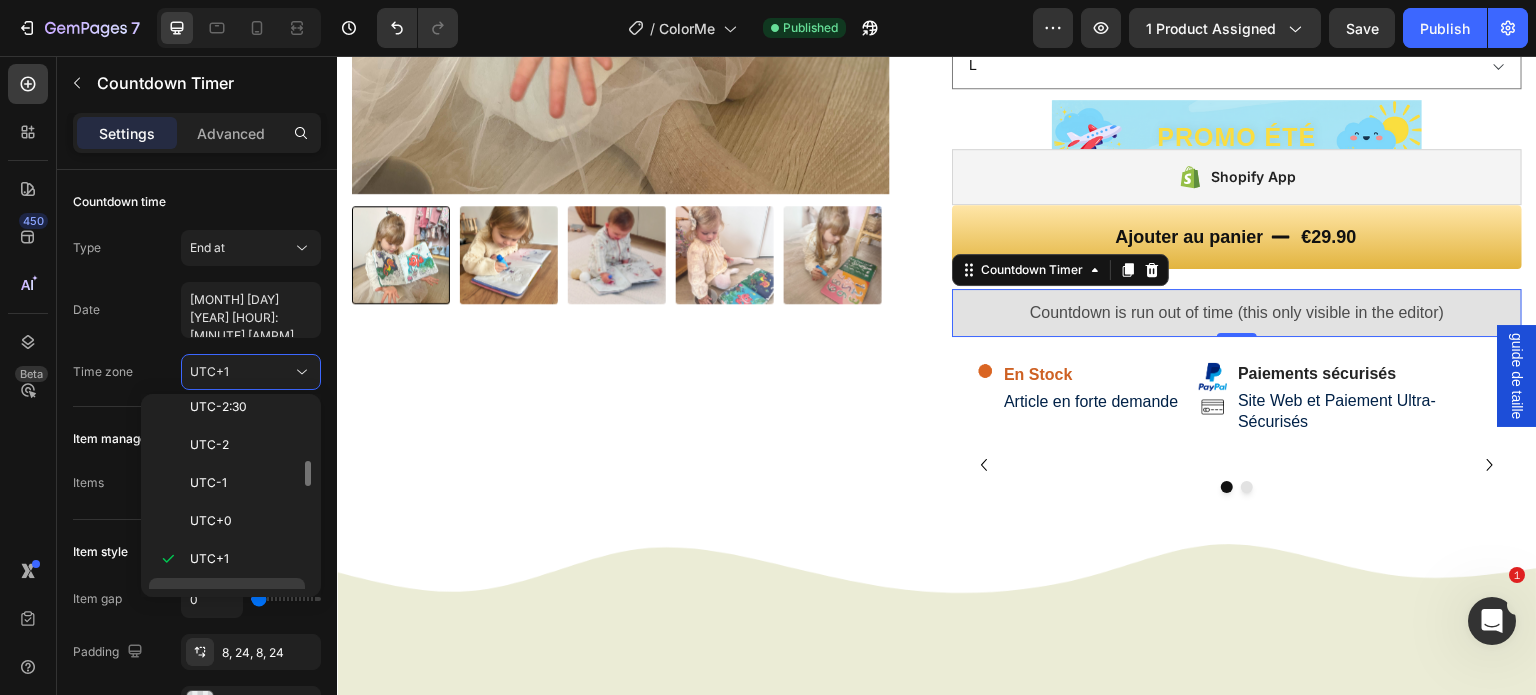 click on "UTC+2" 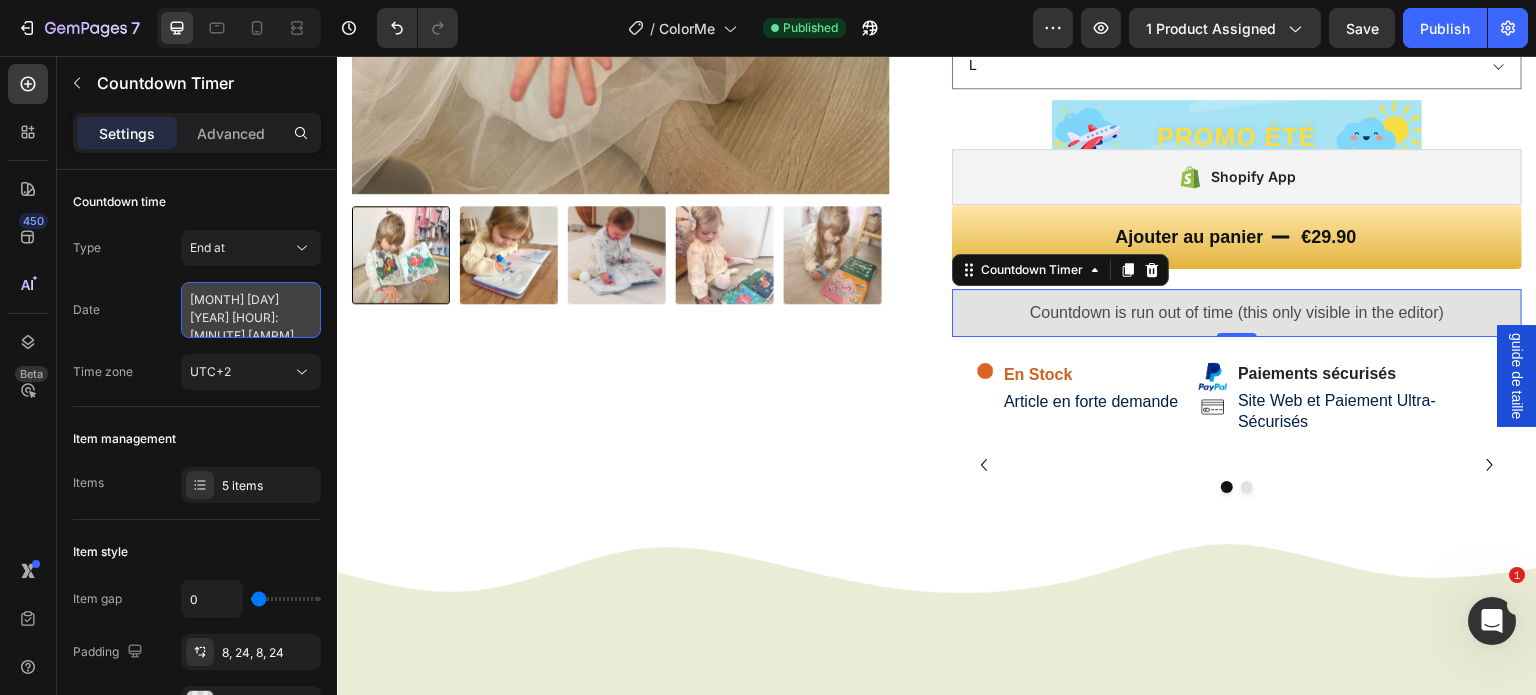 select on "6" 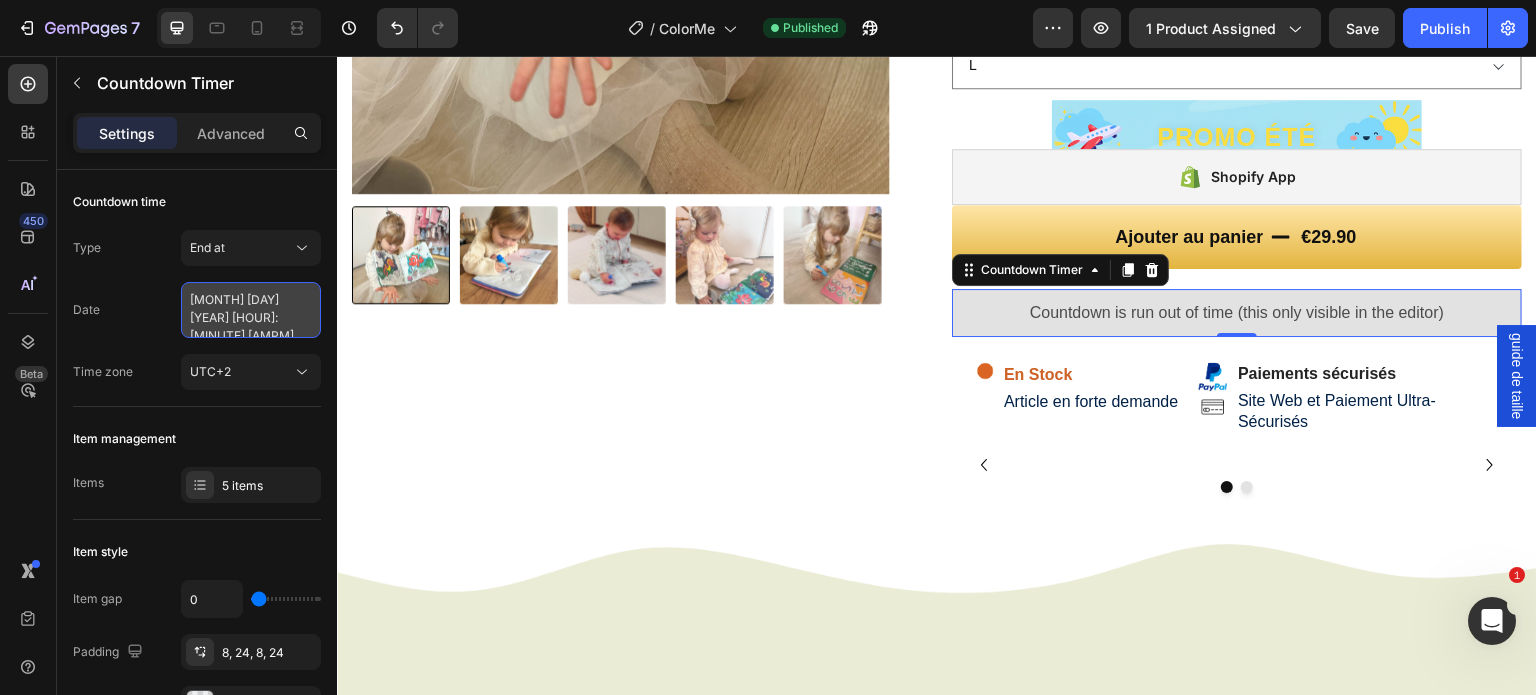 select on "59" 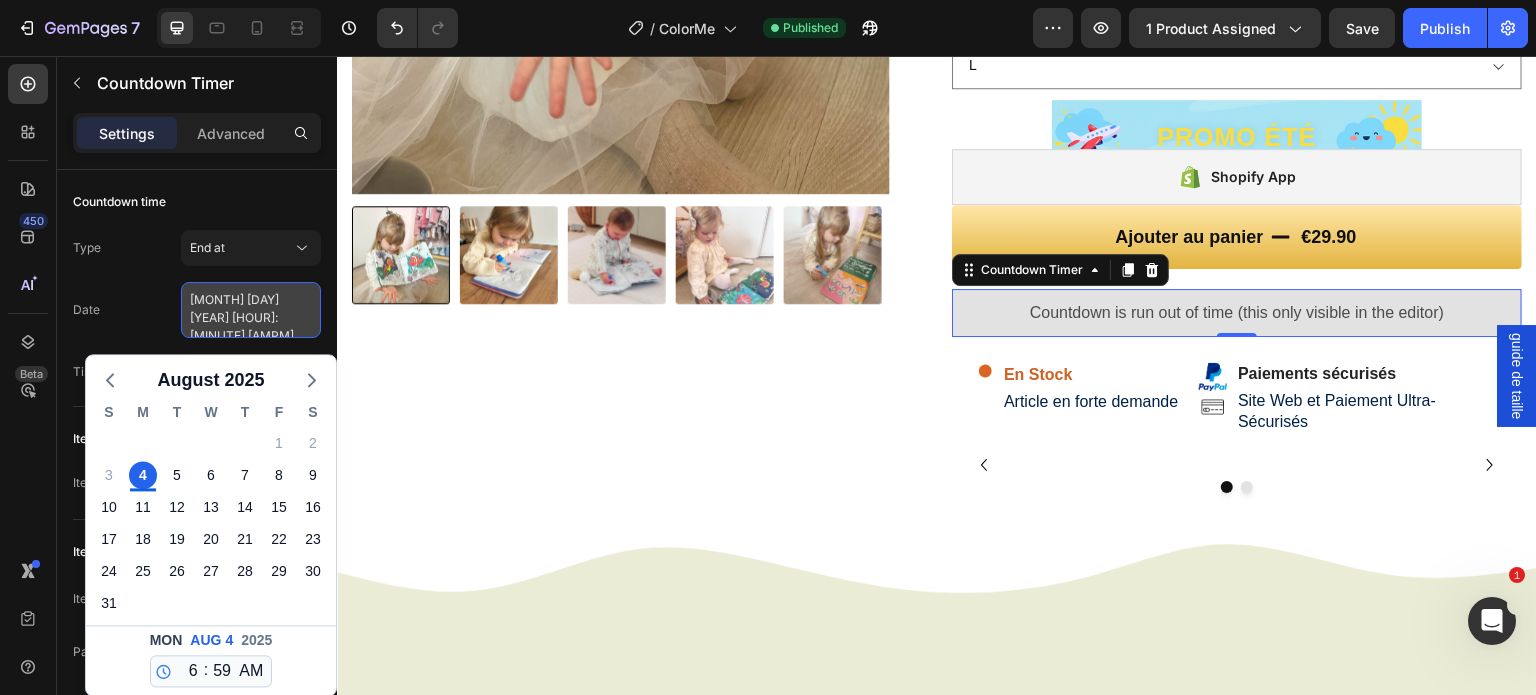 click on "[MONTH] [DAY] [YEAR] [HOUR]:[MINUTE] [AMPM]" at bounding box center [251, 310] 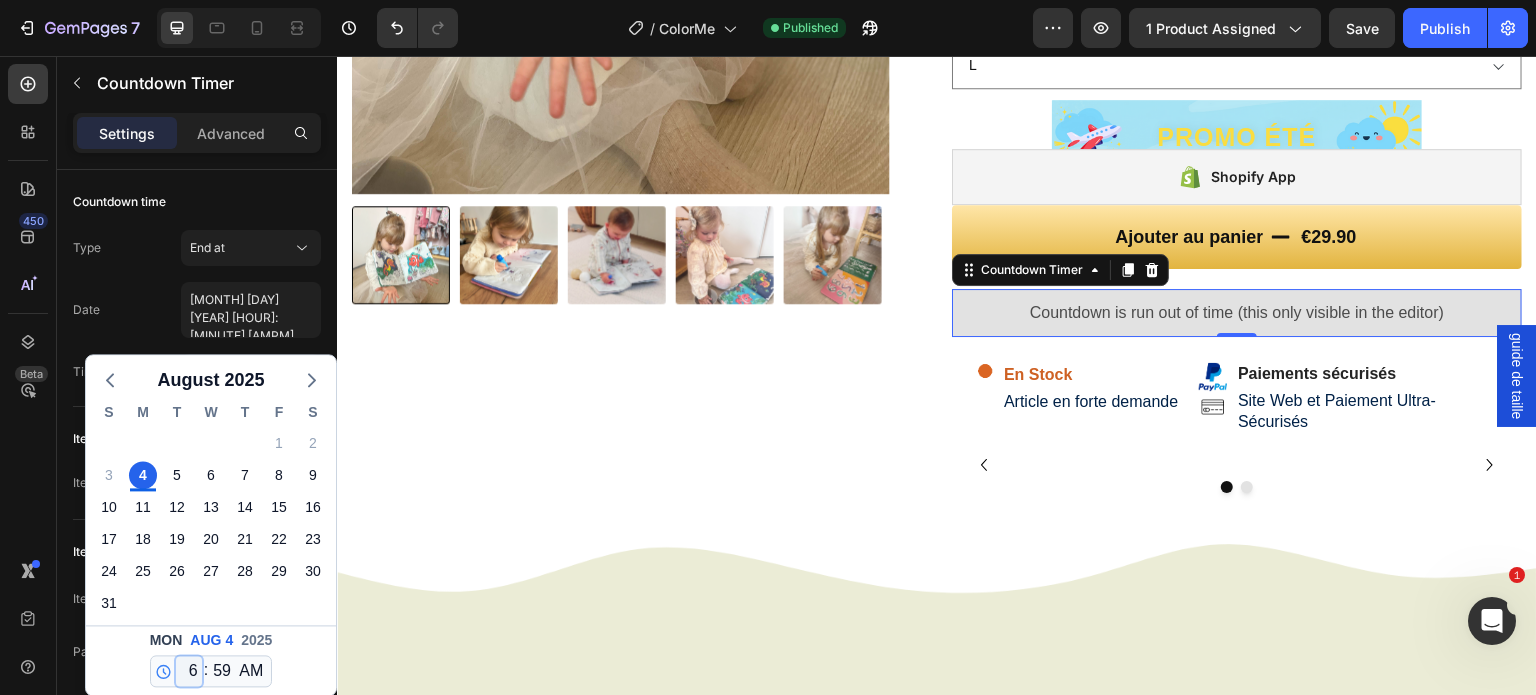 click on "12 1 2 3 4 5 6 7 8 9 10 11" at bounding box center (189, 671) 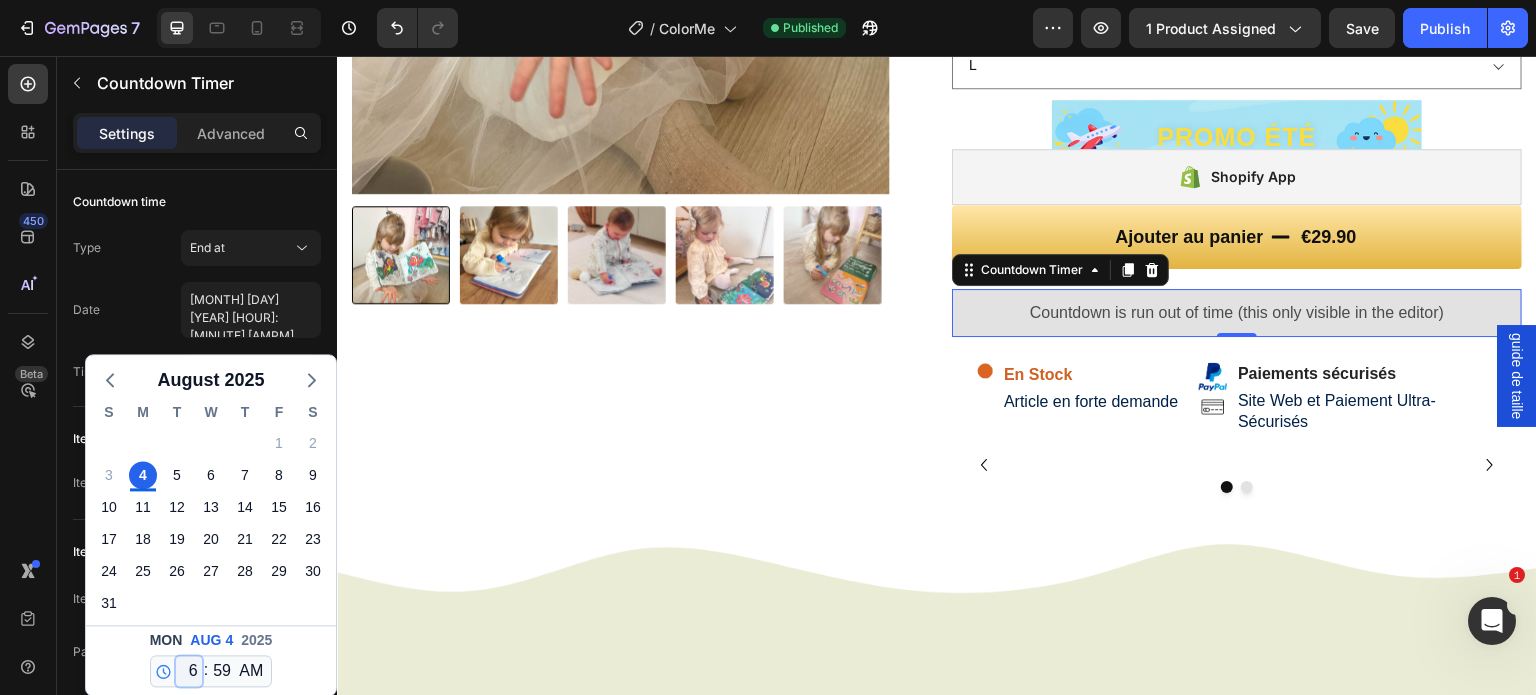 select on "11" 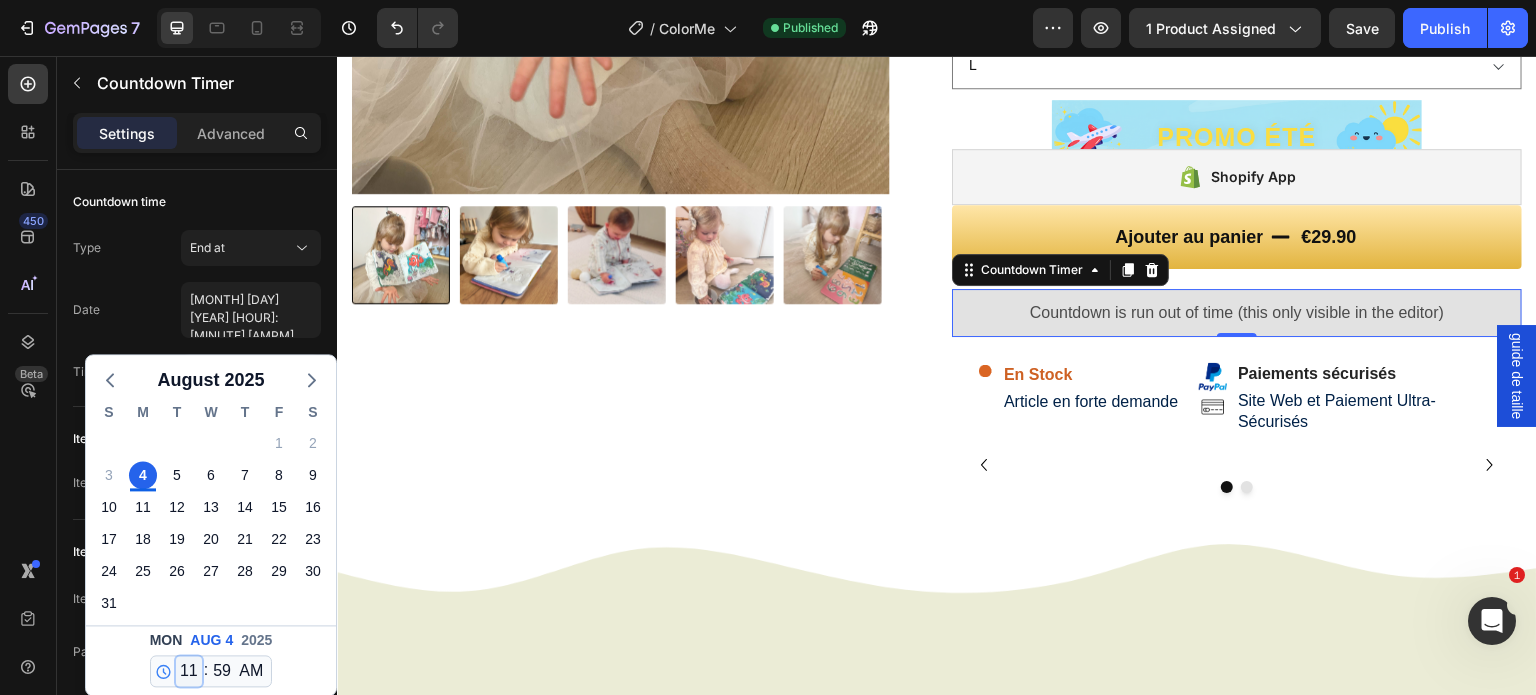 click on "12 1 2 3 4 5 6 7 8 9 10 11" at bounding box center (189, 671) 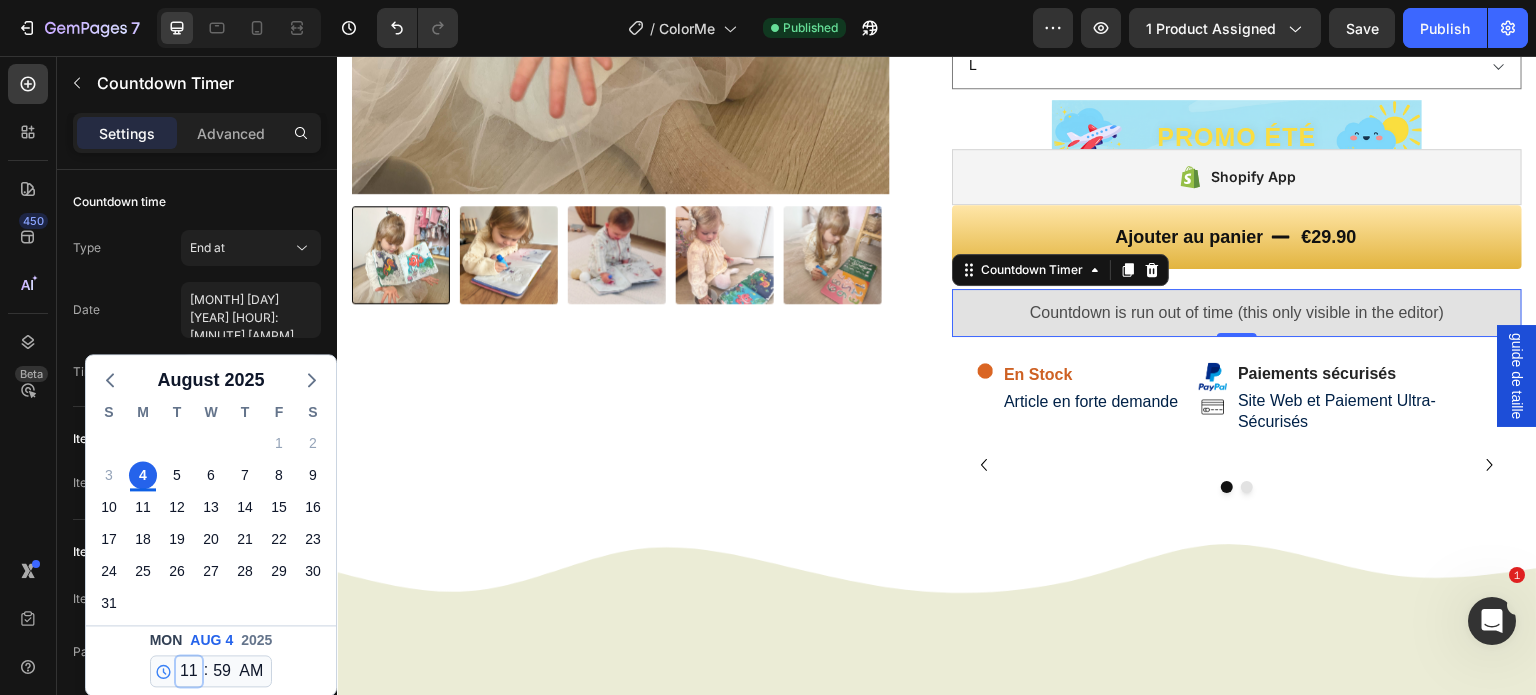 type on "[MONTH] [DAY] [YEAR] [HOUR]:[MINUTE] [AMPM]" 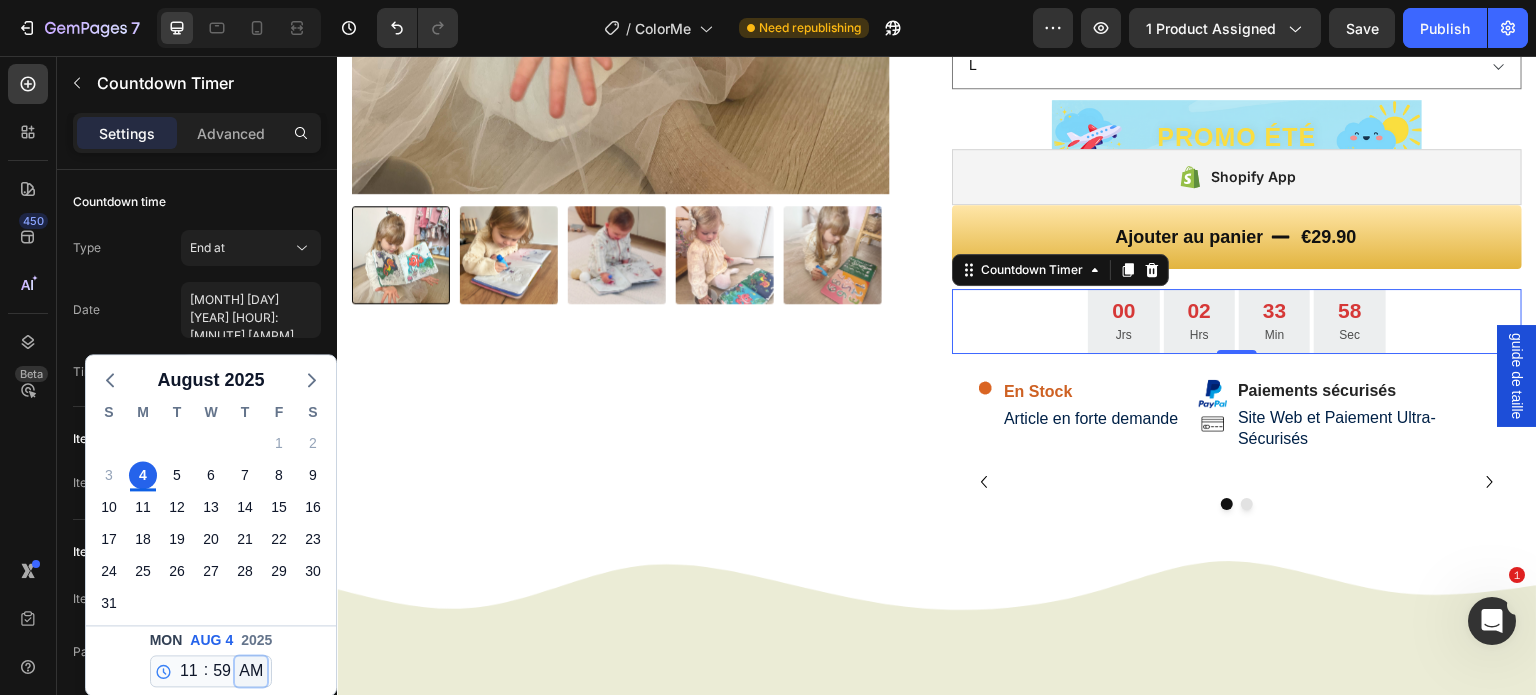 click on "AM PM" at bounding box center [251, 671] 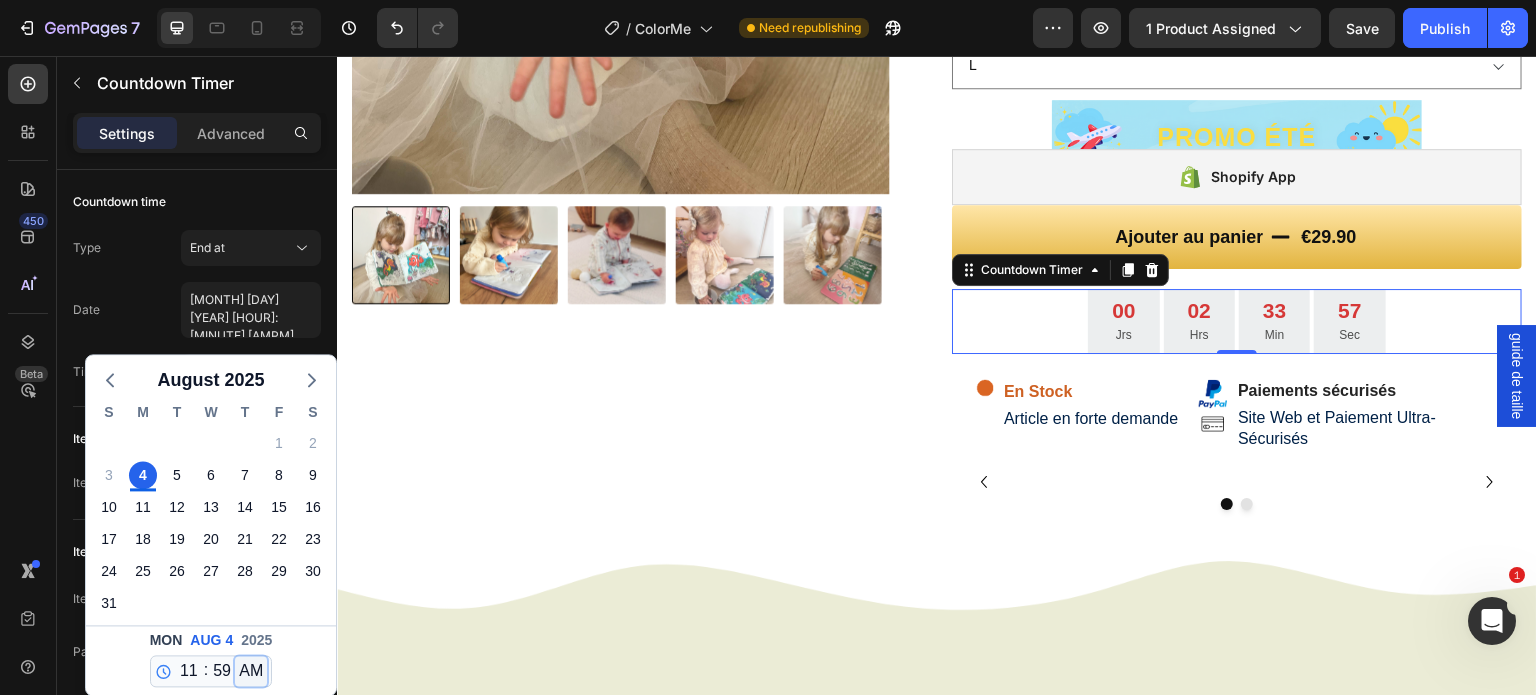 select on "false" 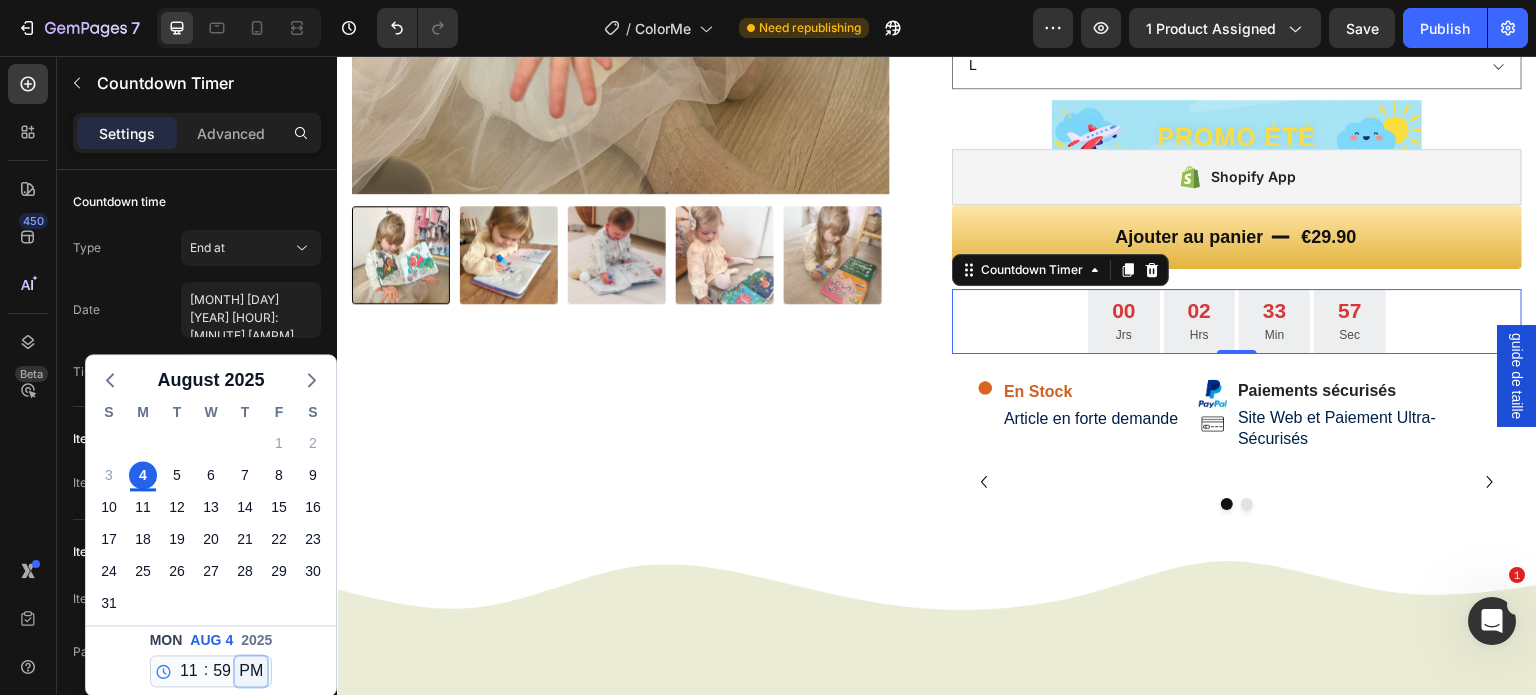 click on "AM PM" at bounding box center [251, 671] 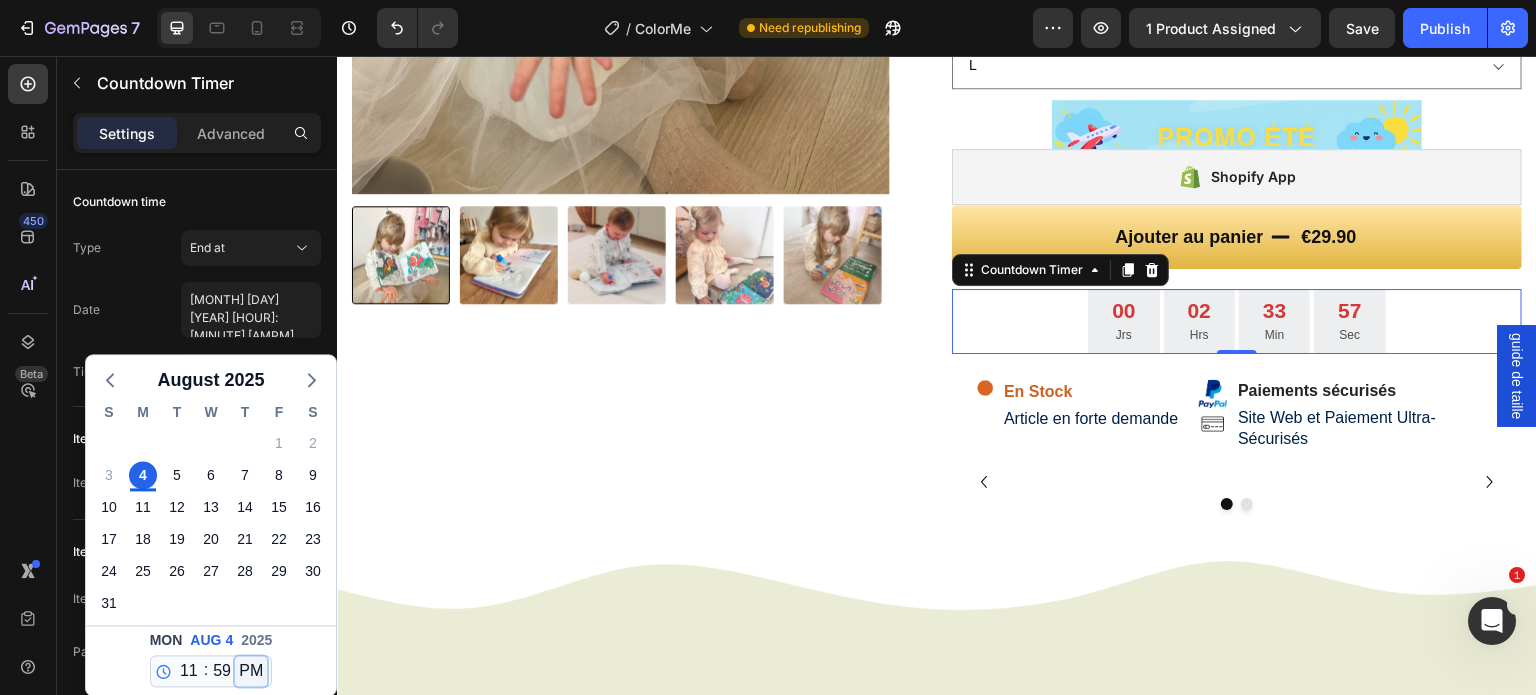 type on "August 04 2025 11:59 PM" 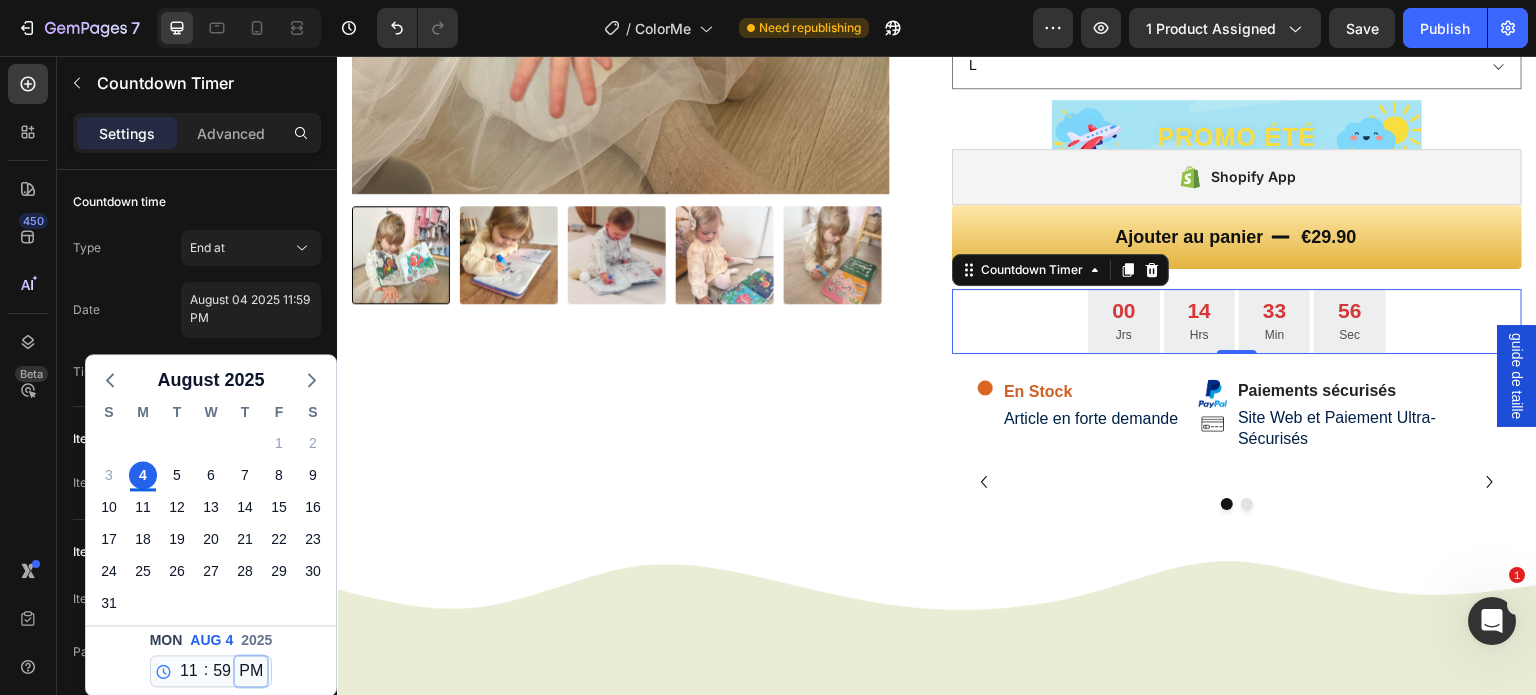select on "23" 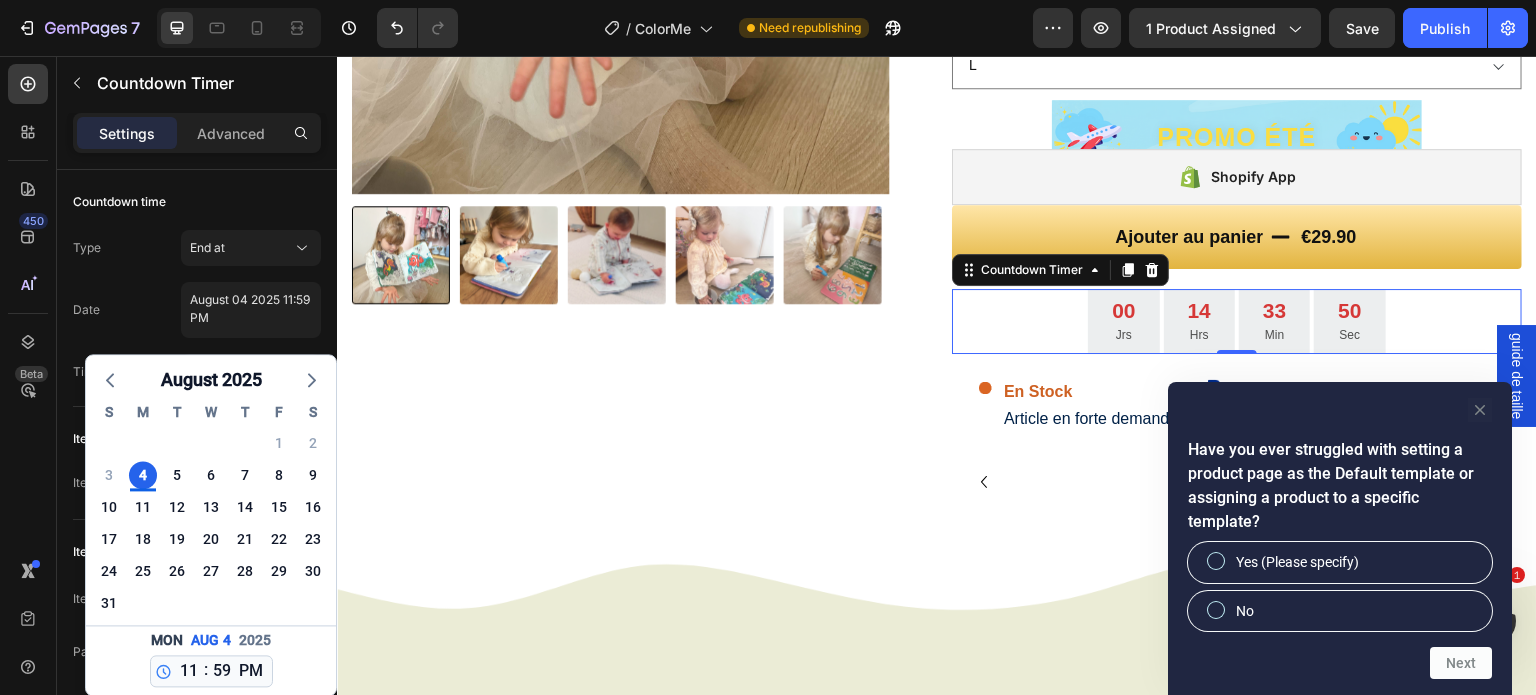 click 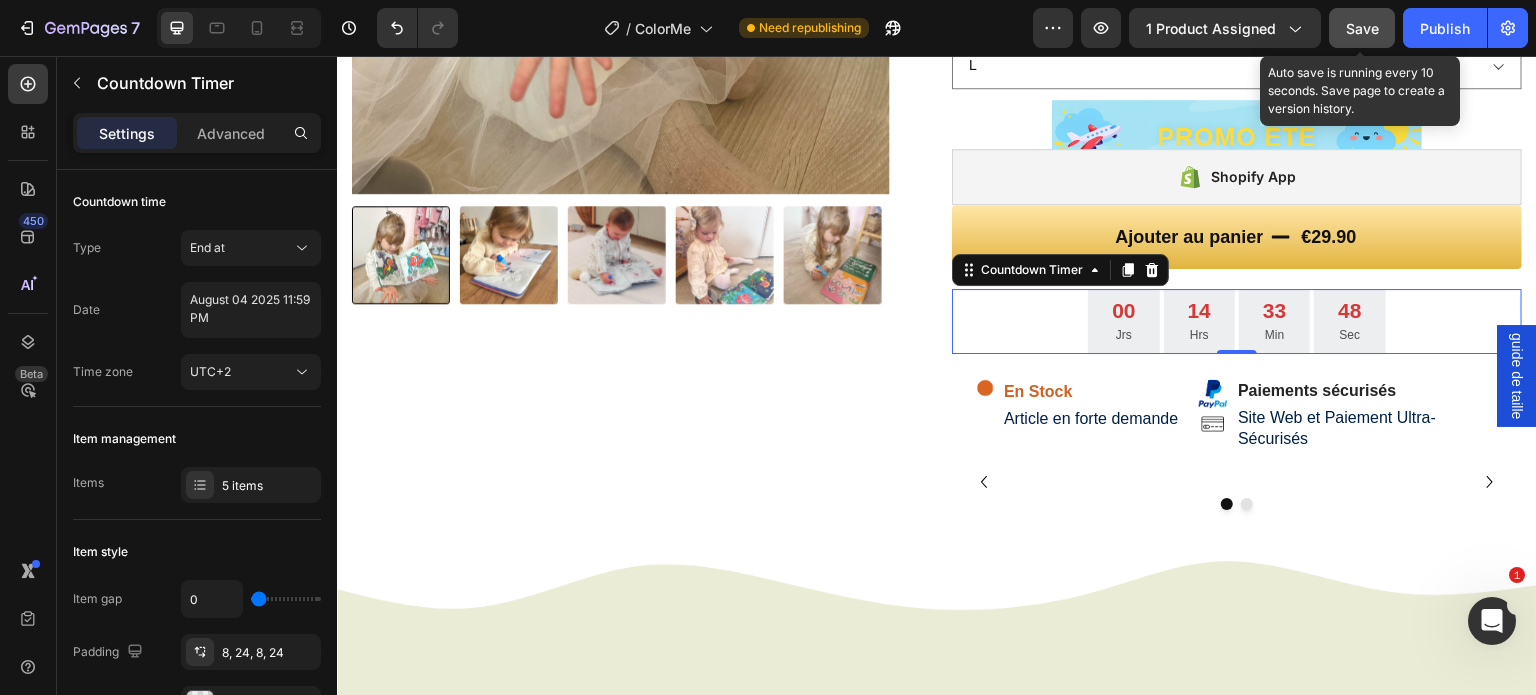 click on "Save" at bounding box center (1362, 28) 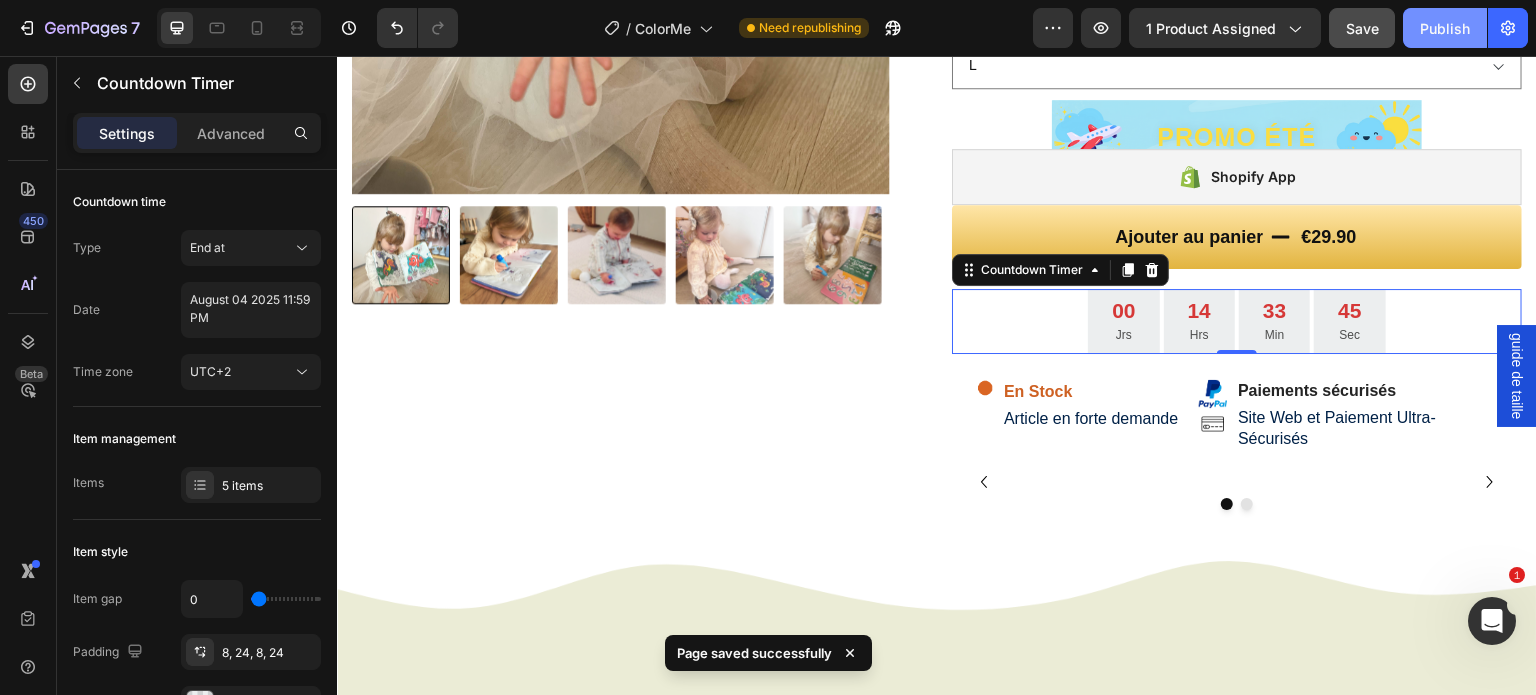 click on "Publish" at bounding box center (1445, 28) 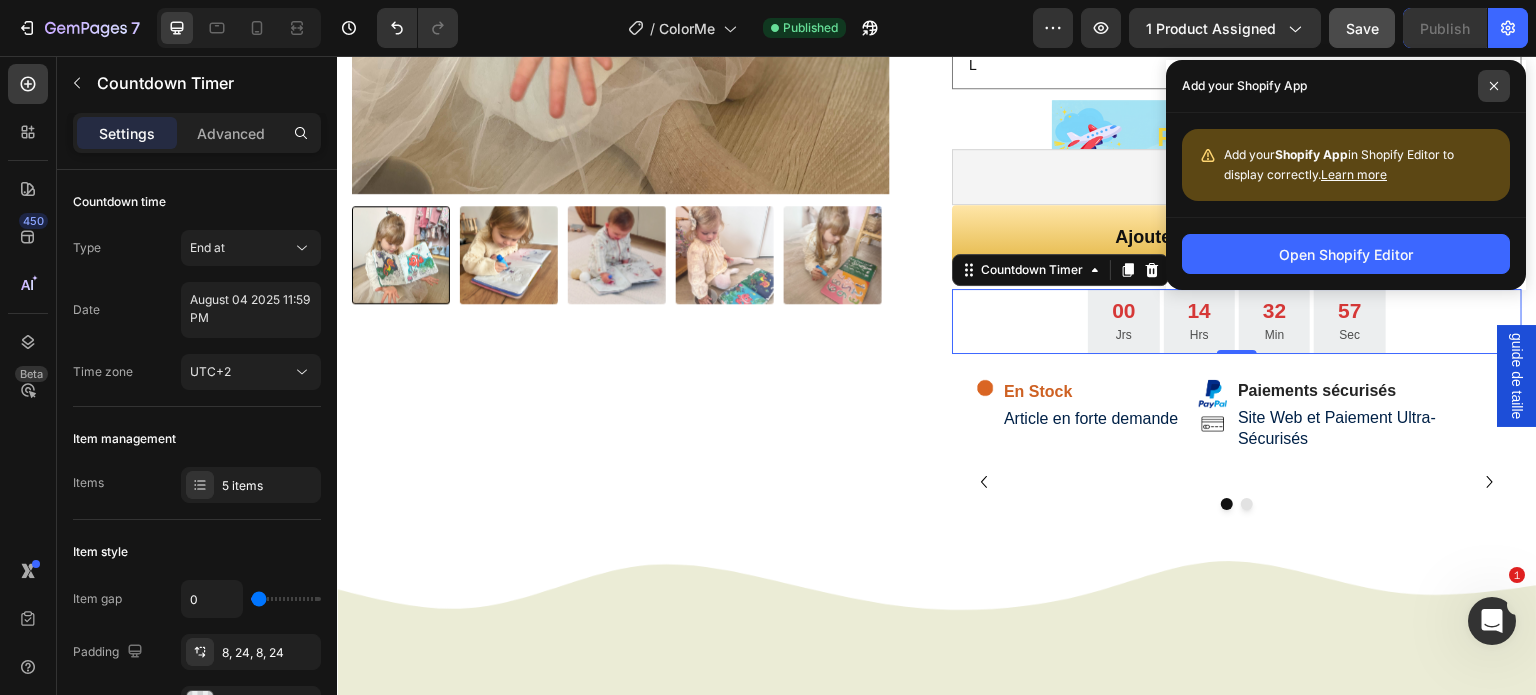 click 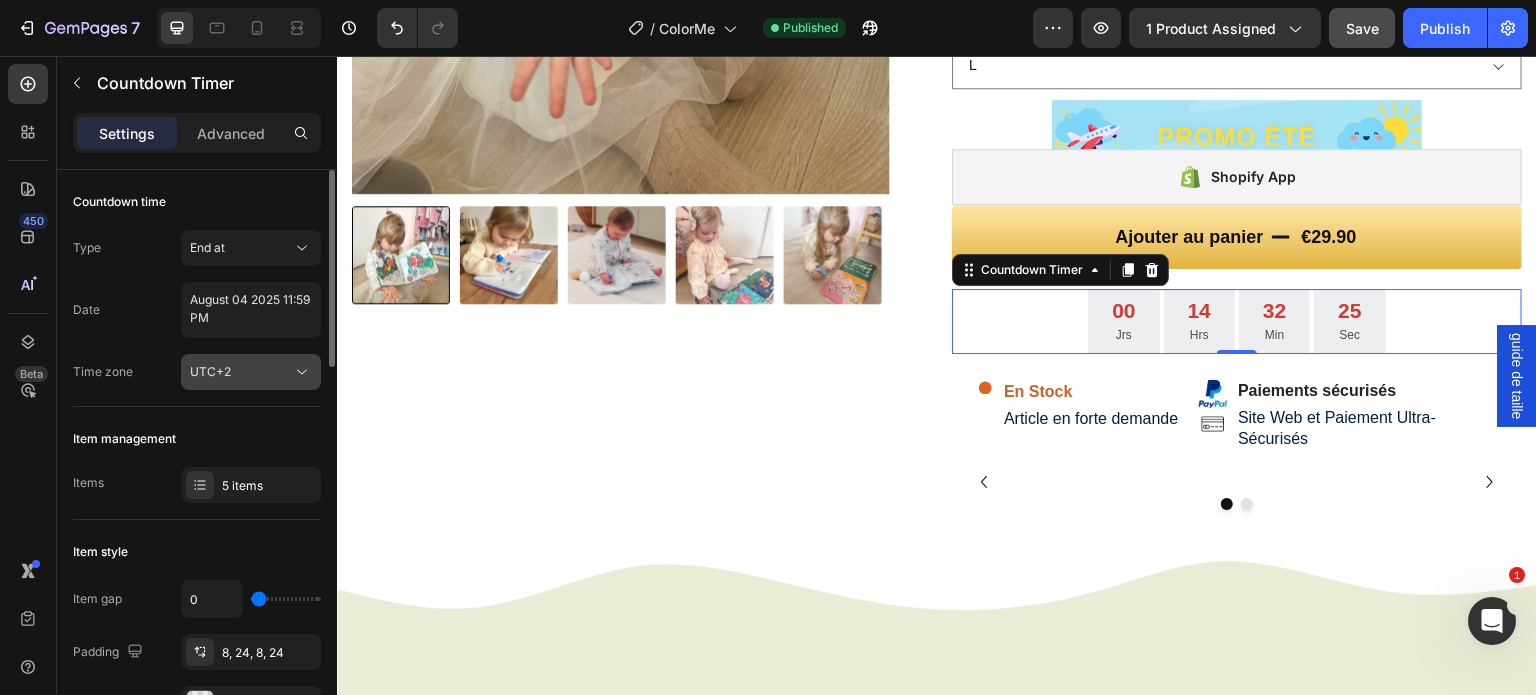 click on "UTC+2" at bounding box center (241, 372) 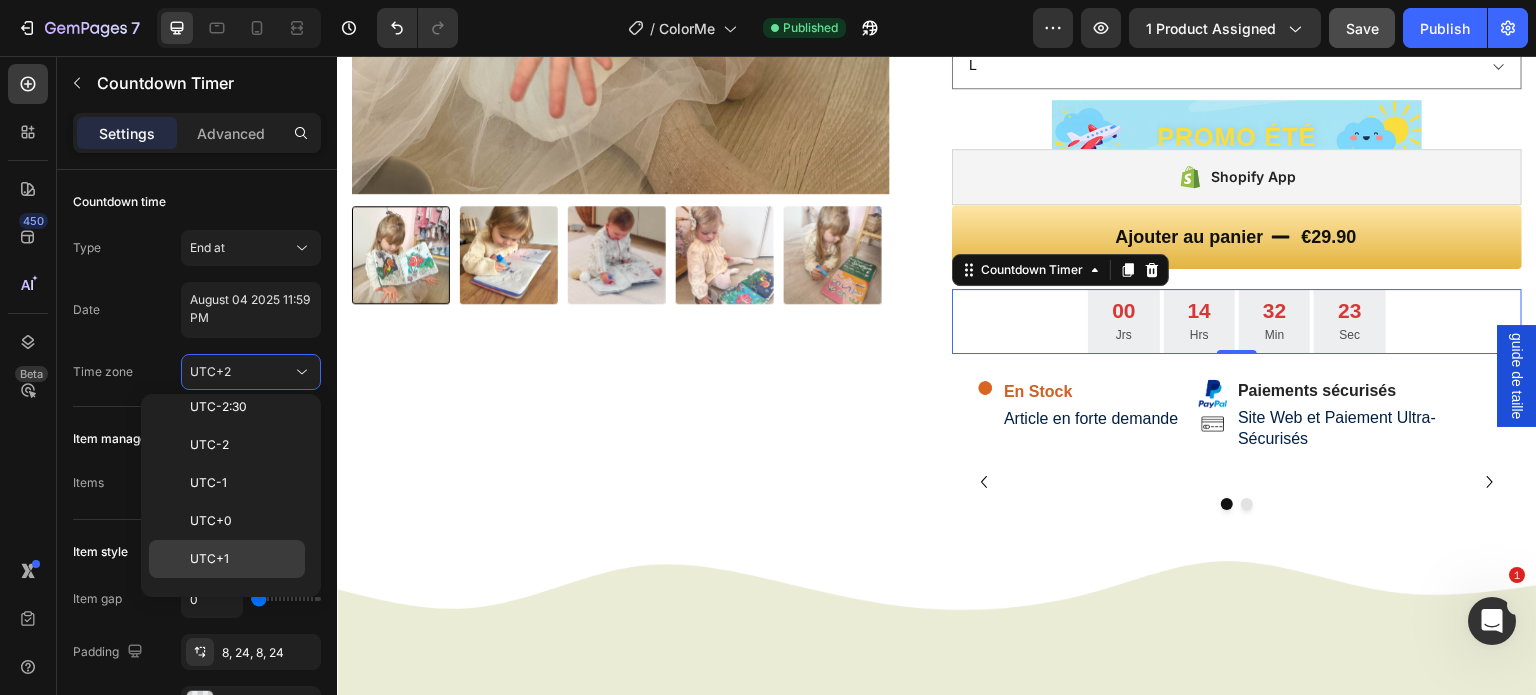 click on "UTC+1" 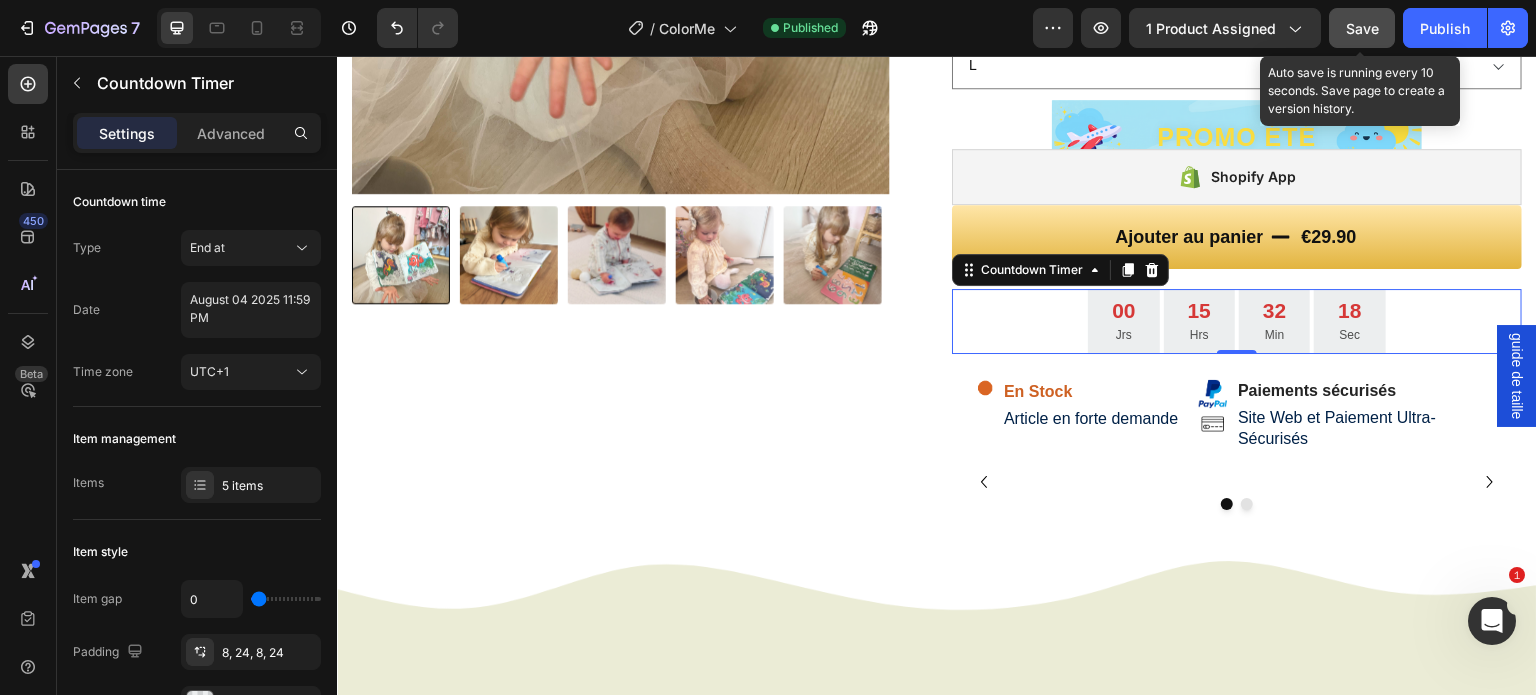 click on "Save" at bounding box center (1362, 28) 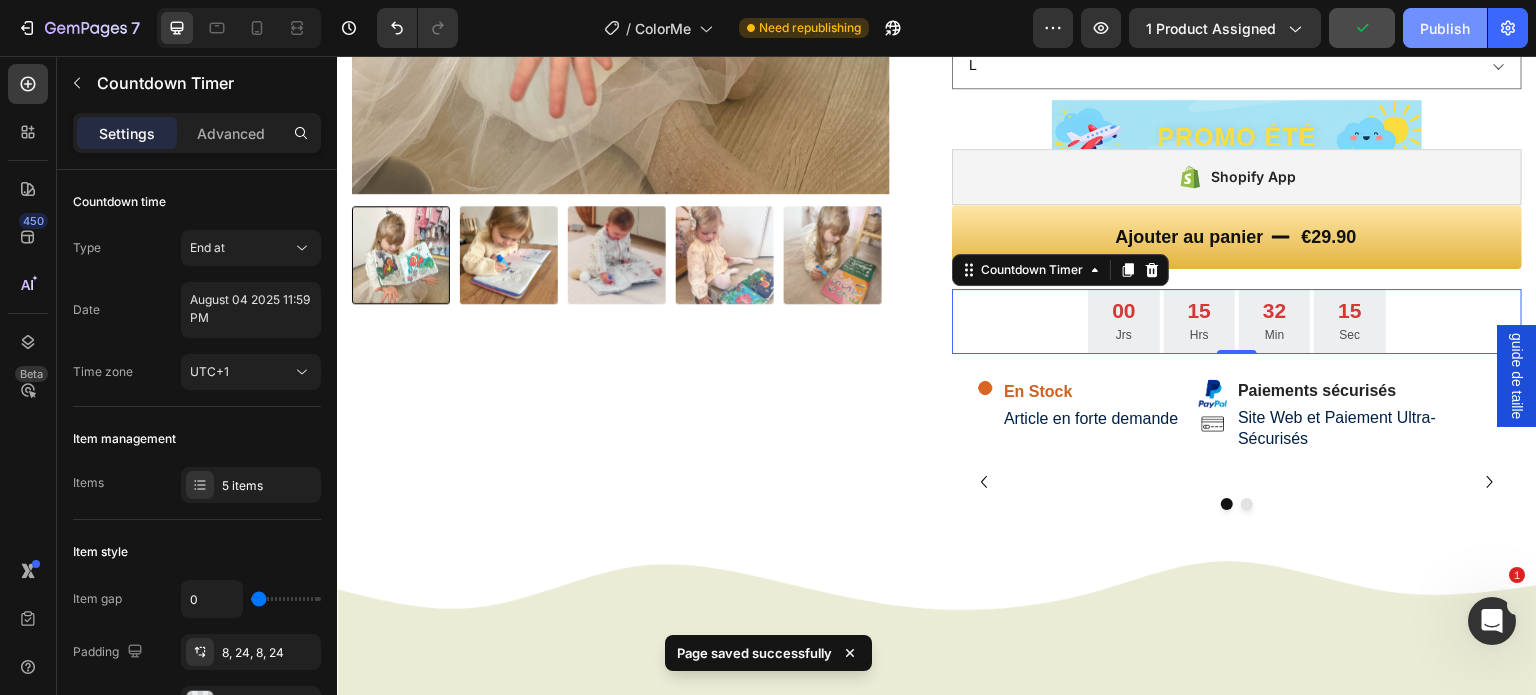 click on "Publish" at bounding box center [1445, 28] 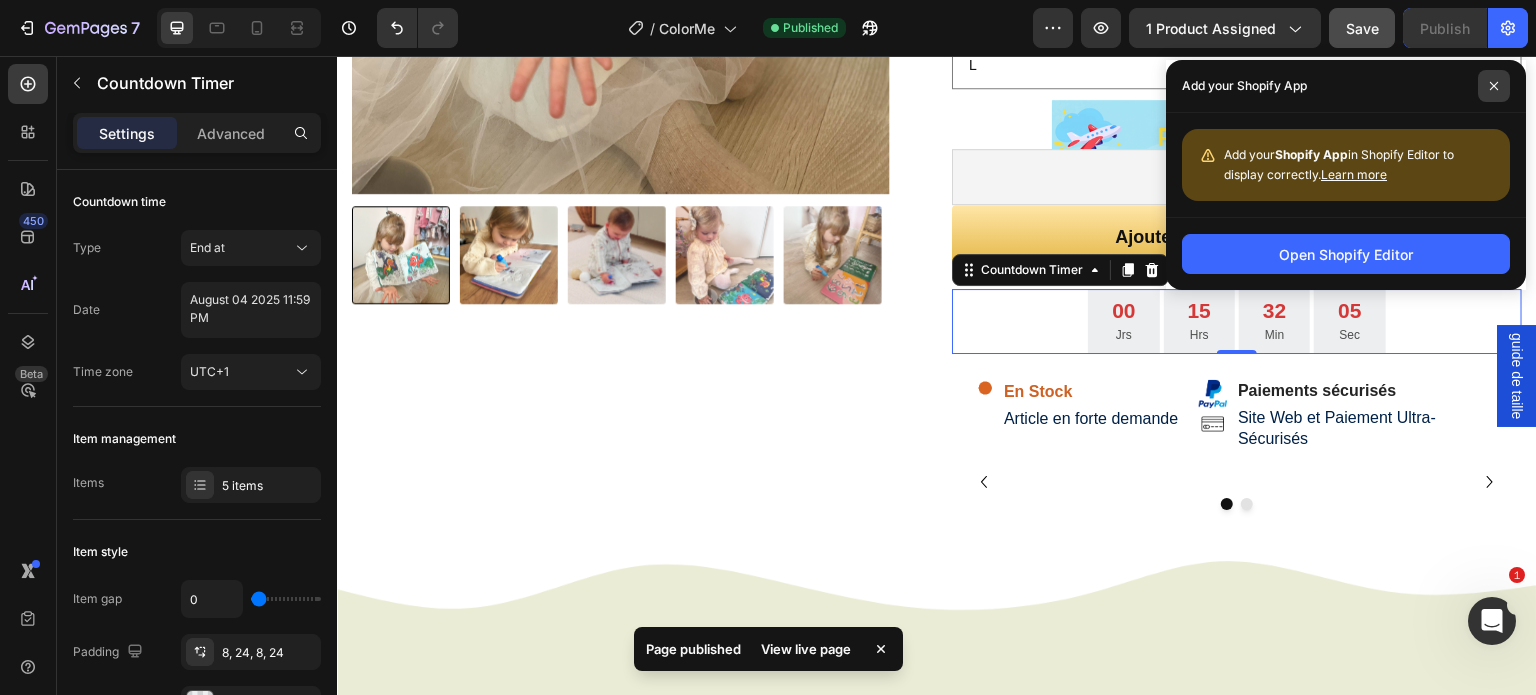 click 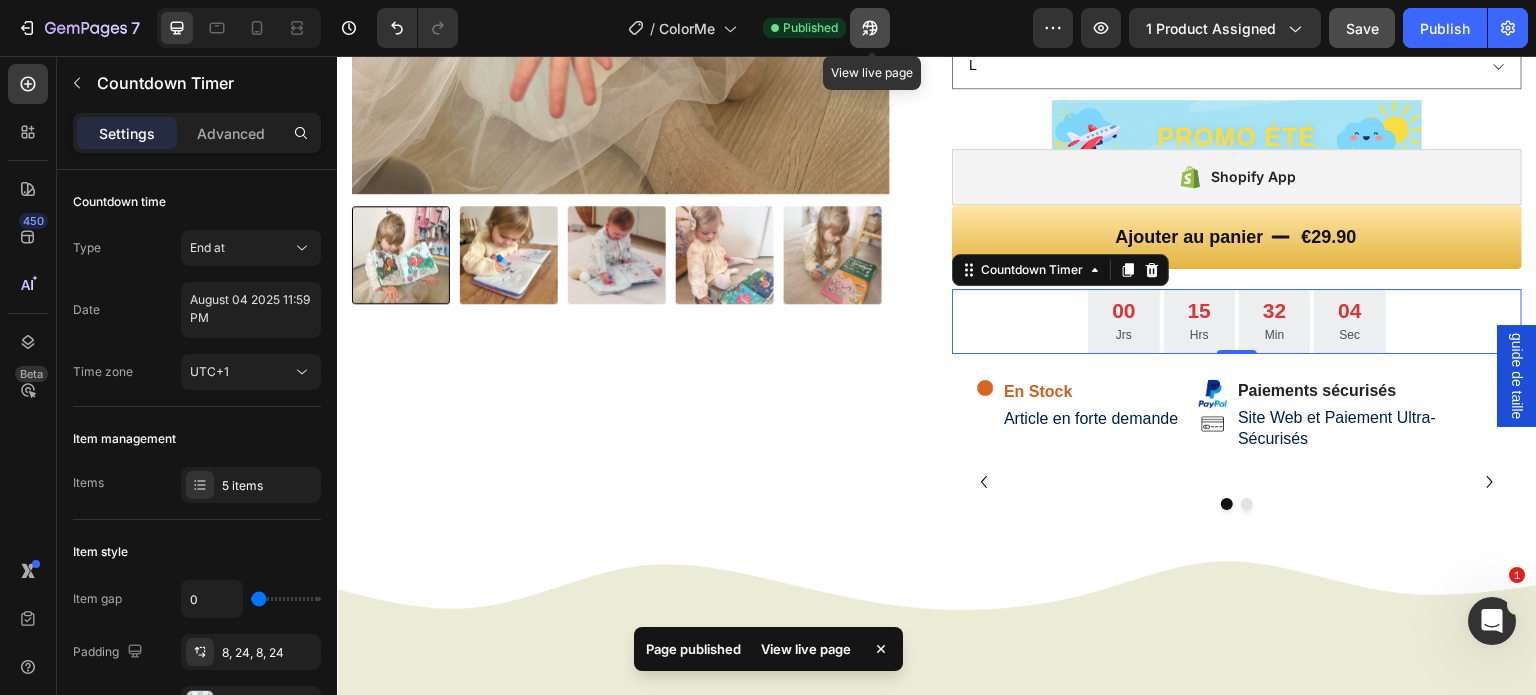 click 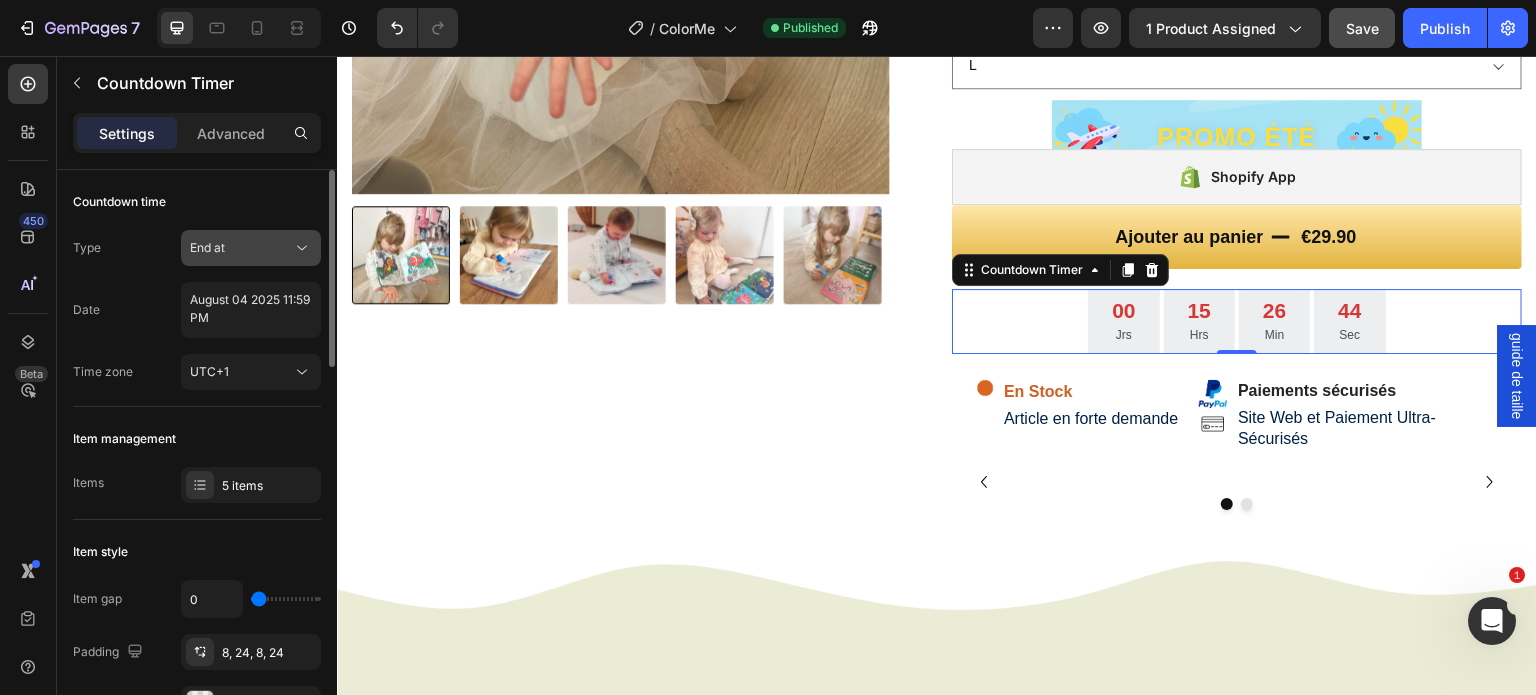 click on "End at" 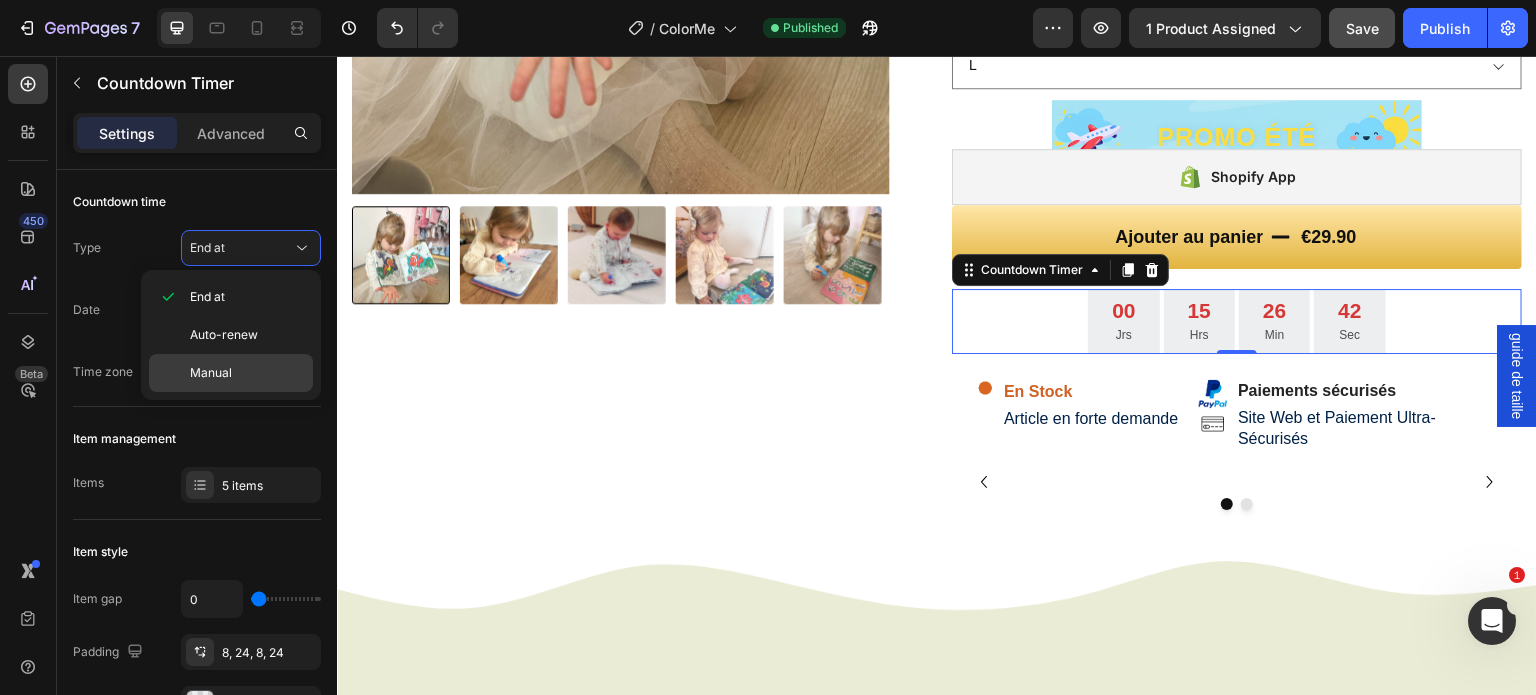 click on "Manual" at bounding box center [247, 373] 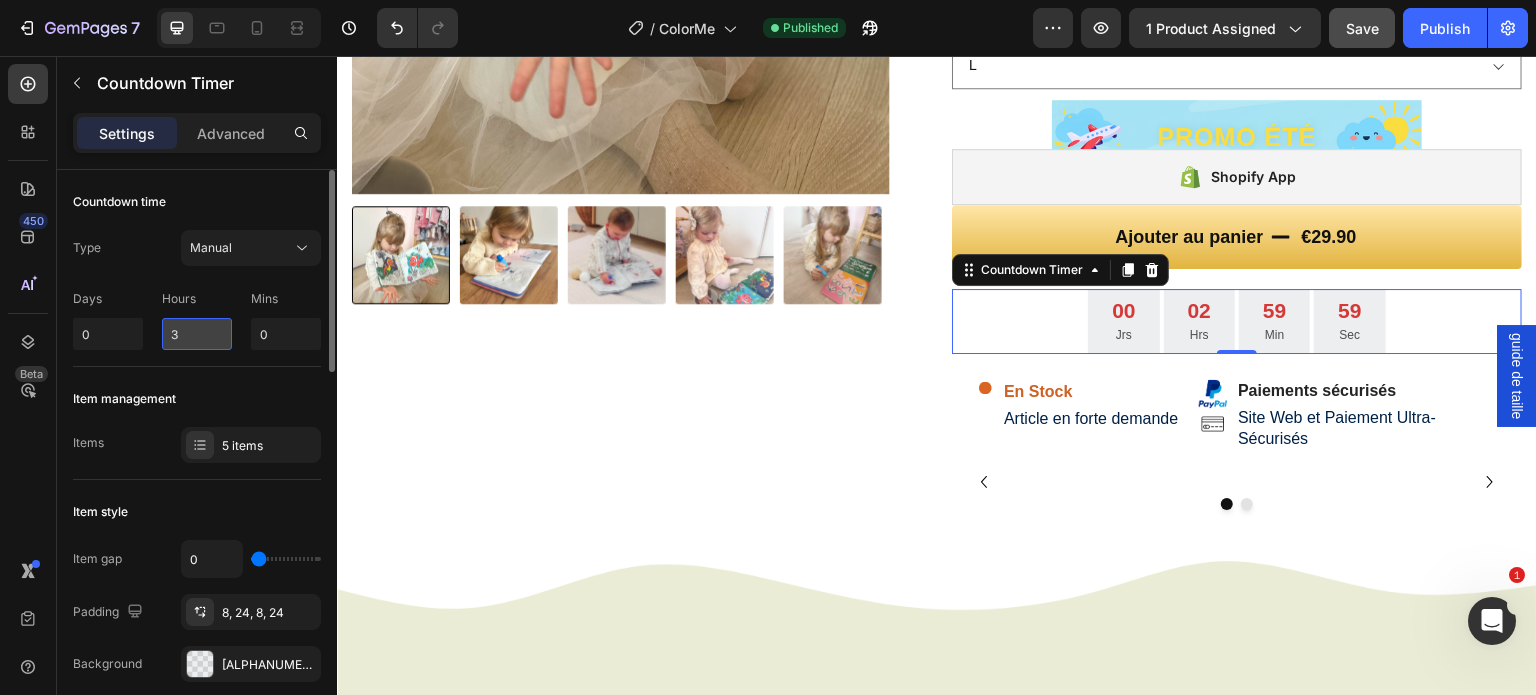 click on "3" at bounding box center (197, 334) 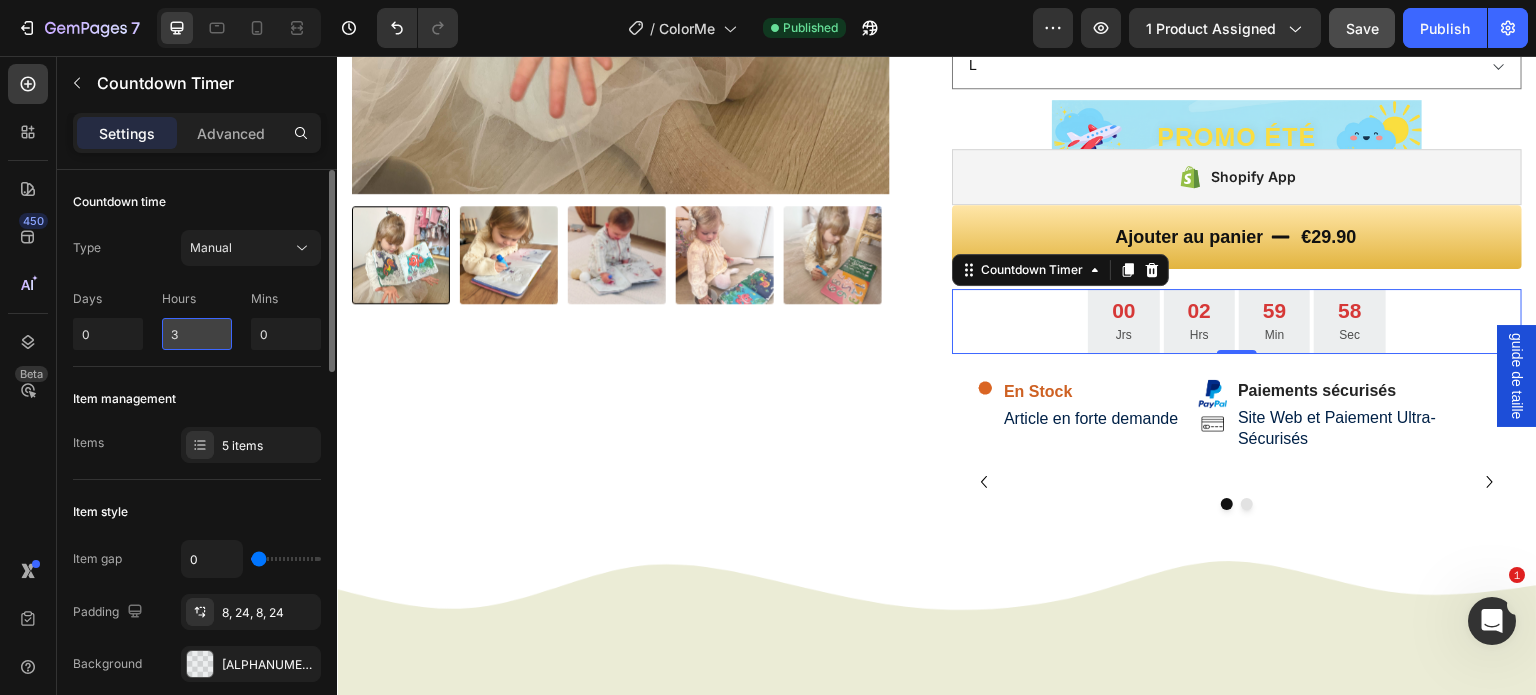 drag, startPoint x: 196, startPoint y: 336, endPoint x: 173, endPoint y: 323, distance: 26.41969 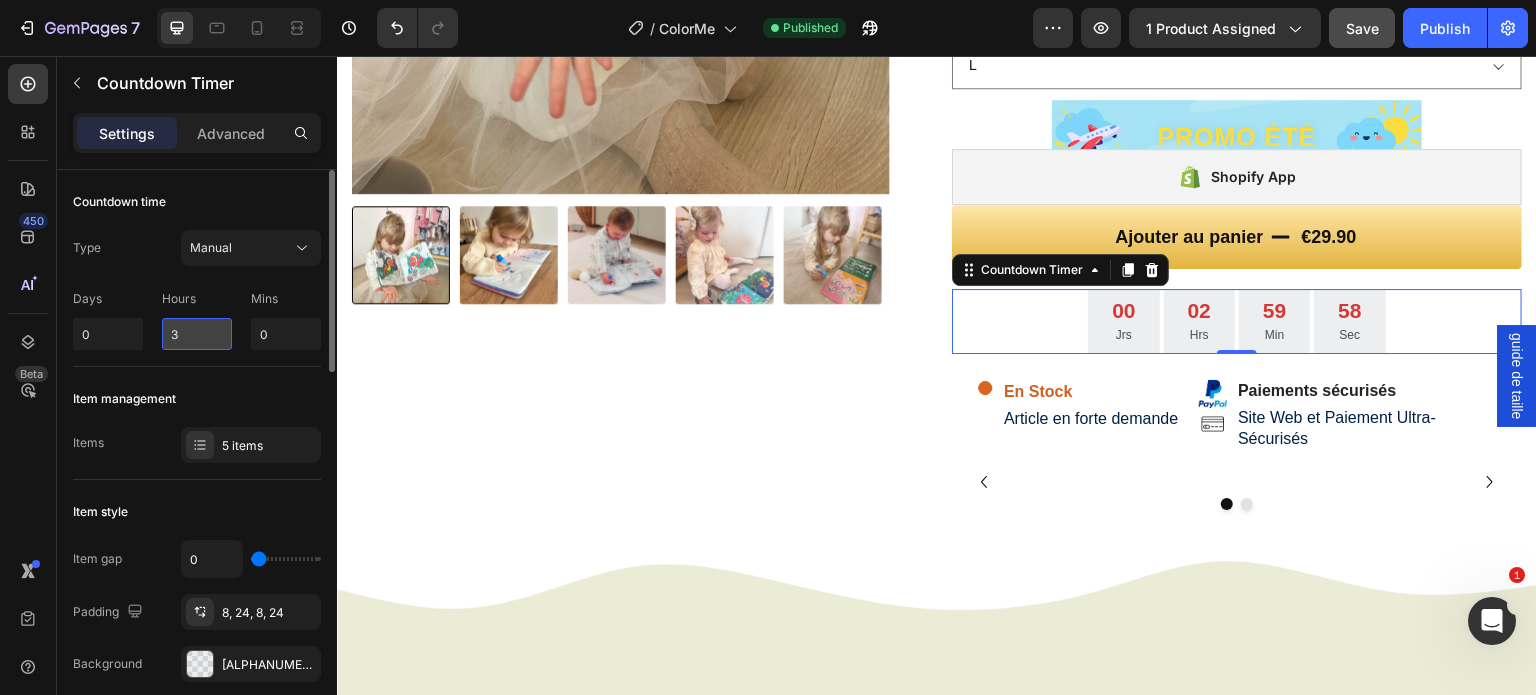 click on "3" at bounding box center (197, 334) 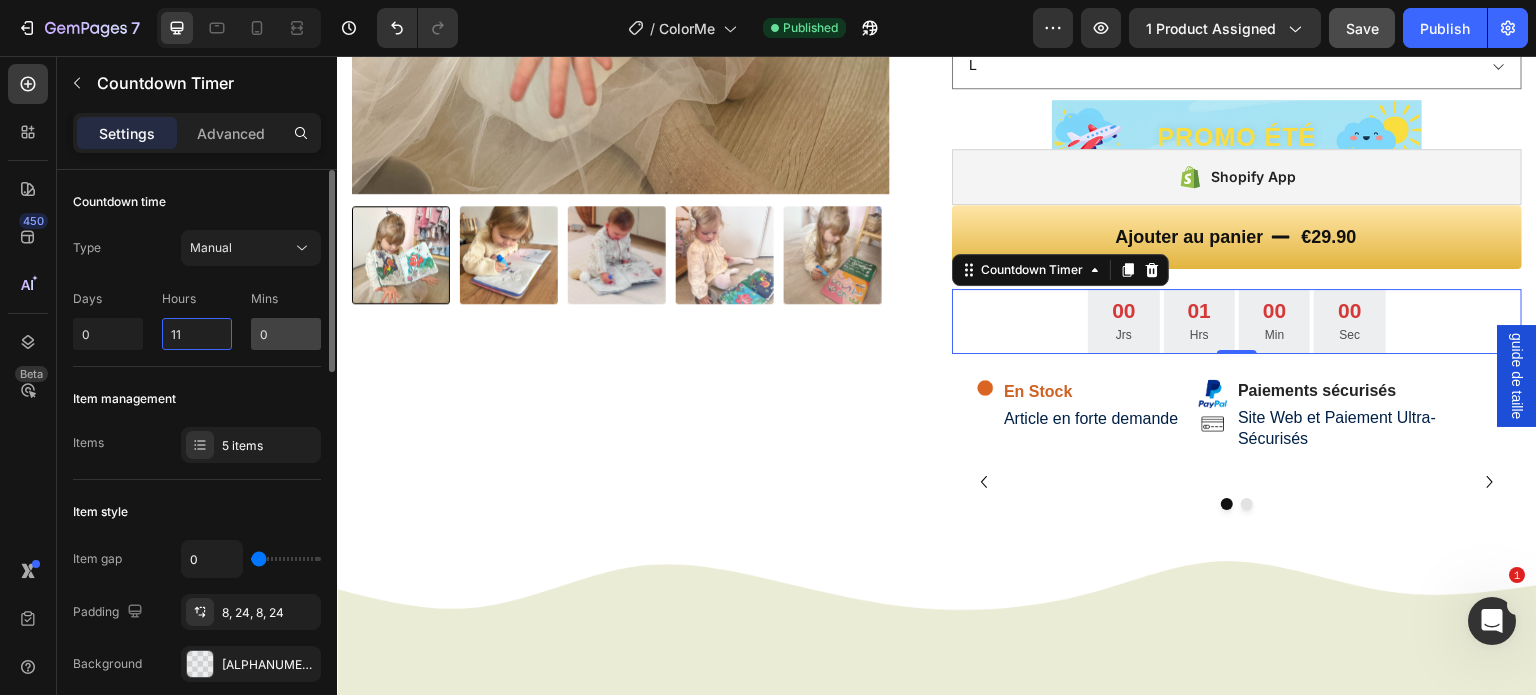 type on "11" 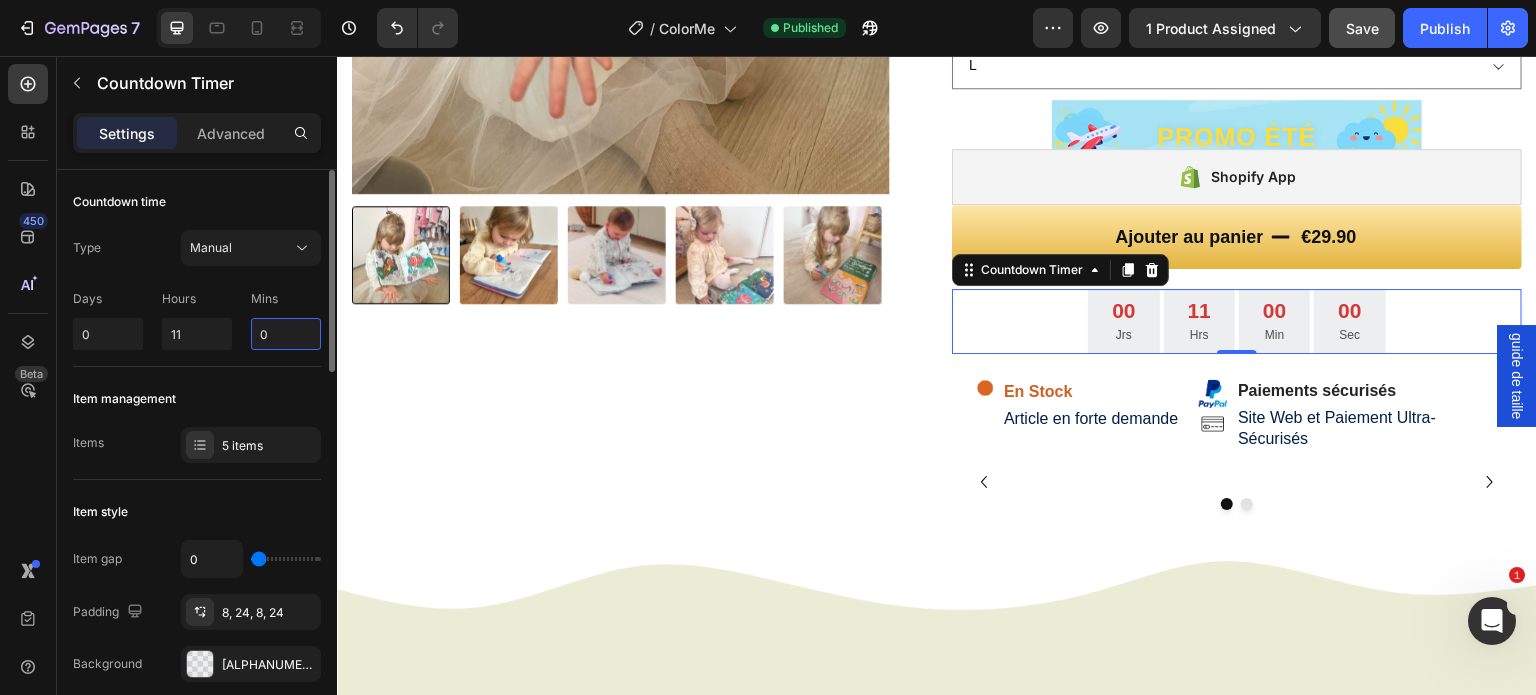 drag, startPoint x: 275, startPoint y: 332, endPoint x: 237, endPoint y: 332, distance: 38 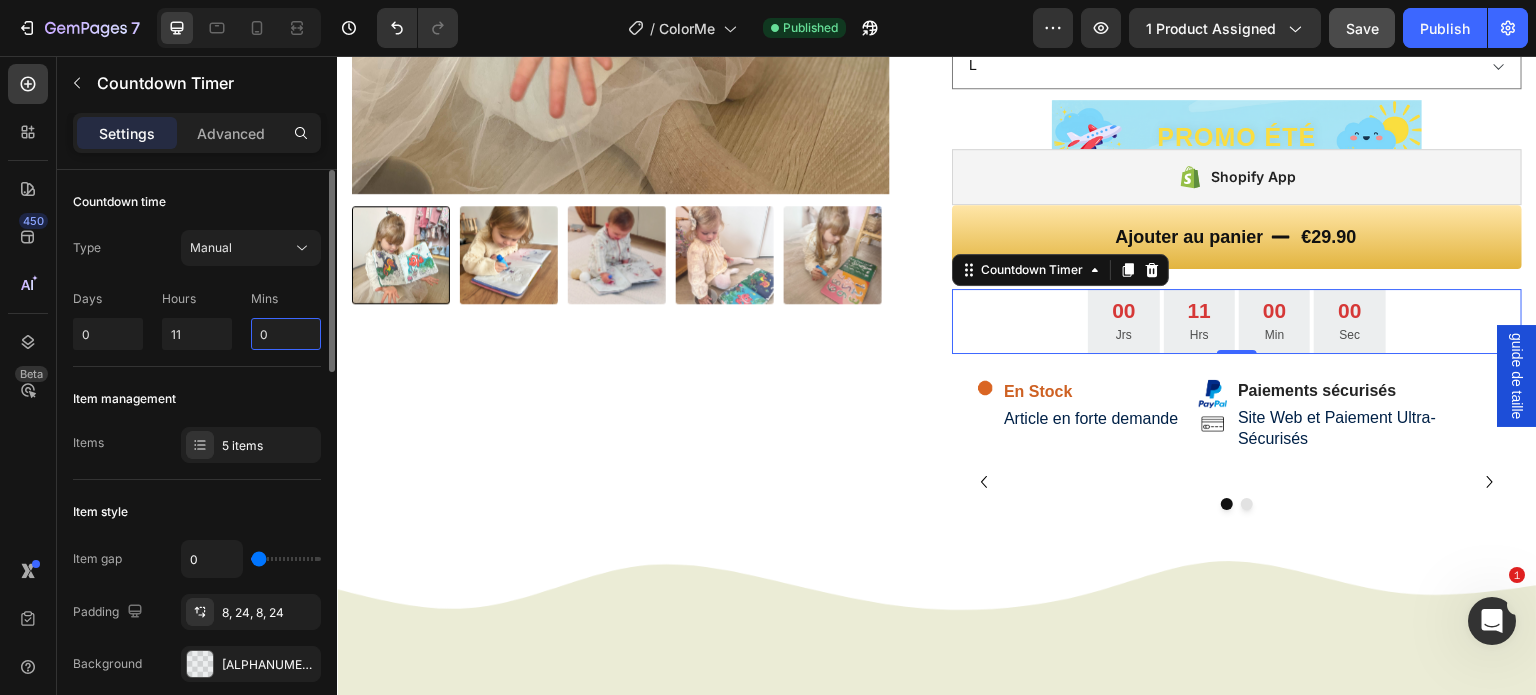 click on "Days 0 Hours 11 Mins 0" at bounding box center (197, 316) 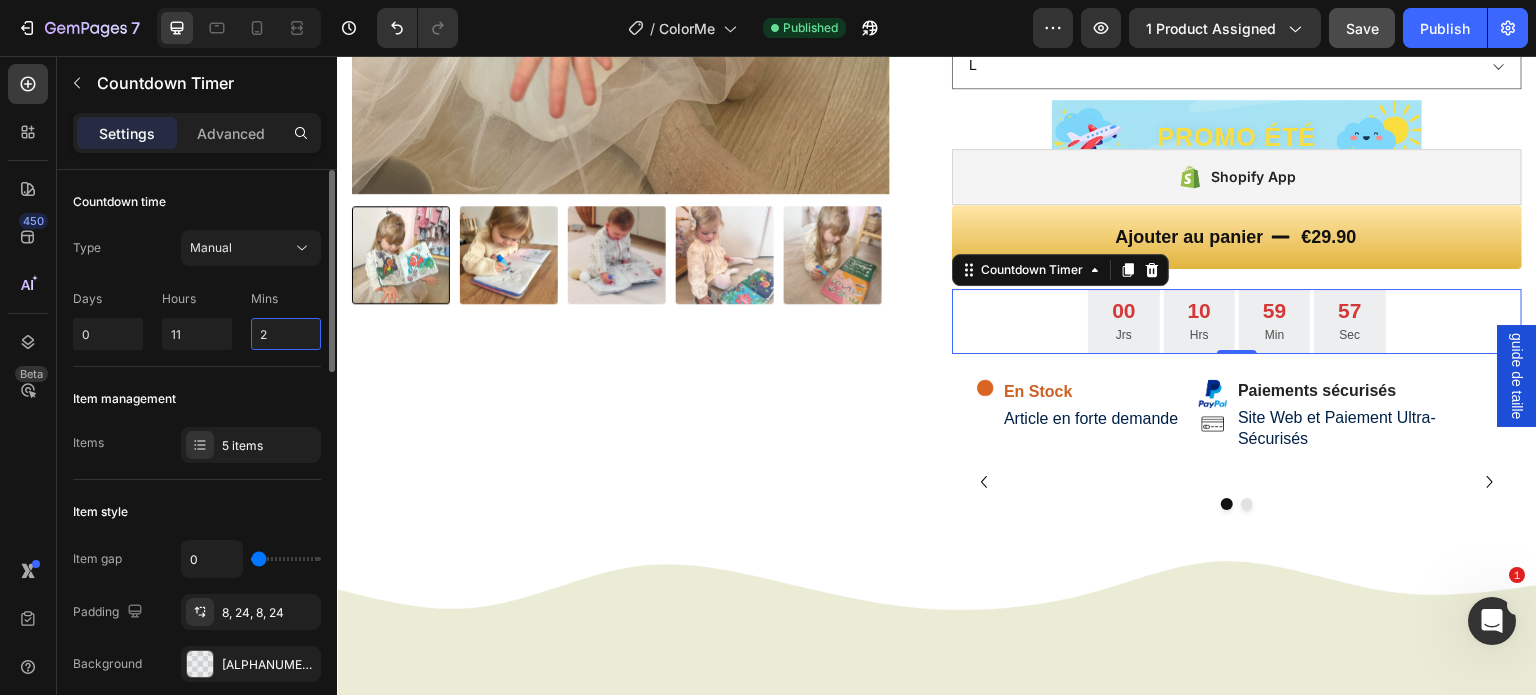 type on "27" 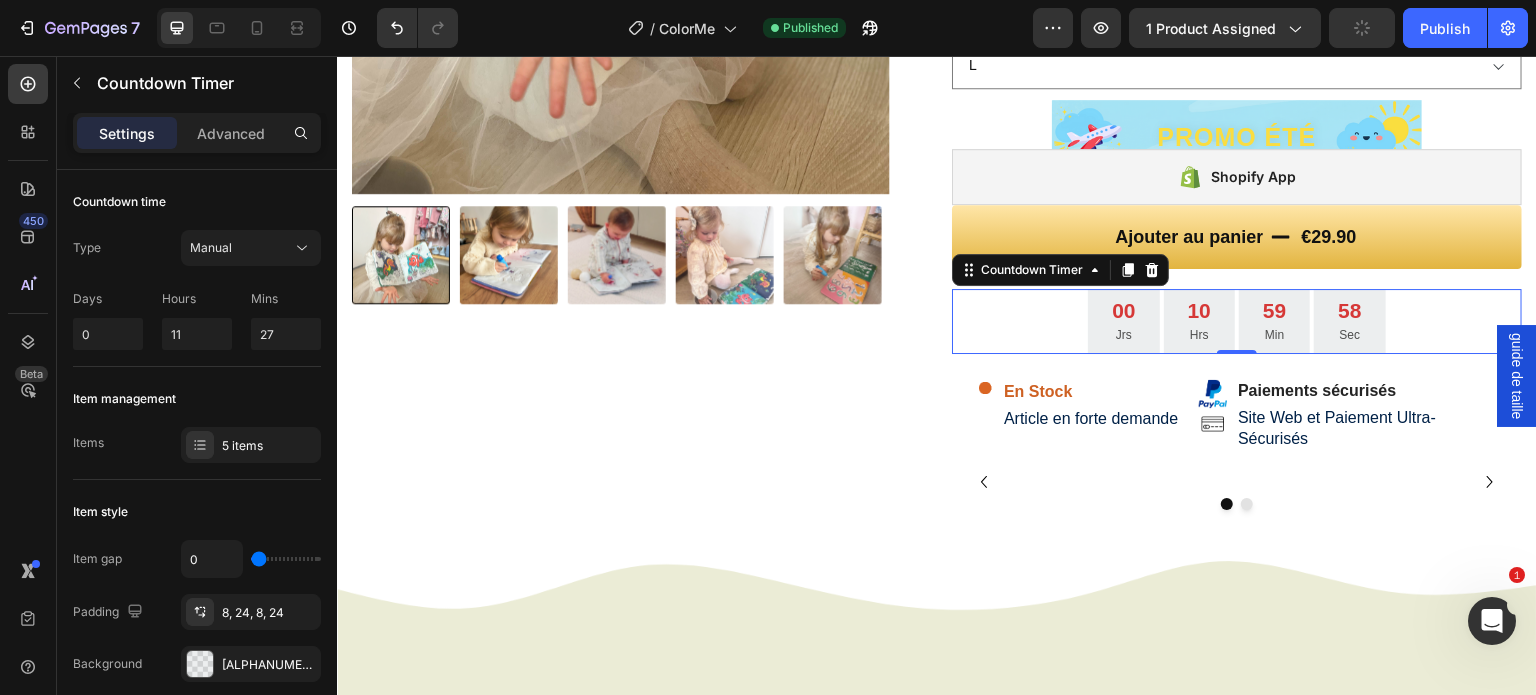 click on "Product Images" at bounding box center [637, -7] 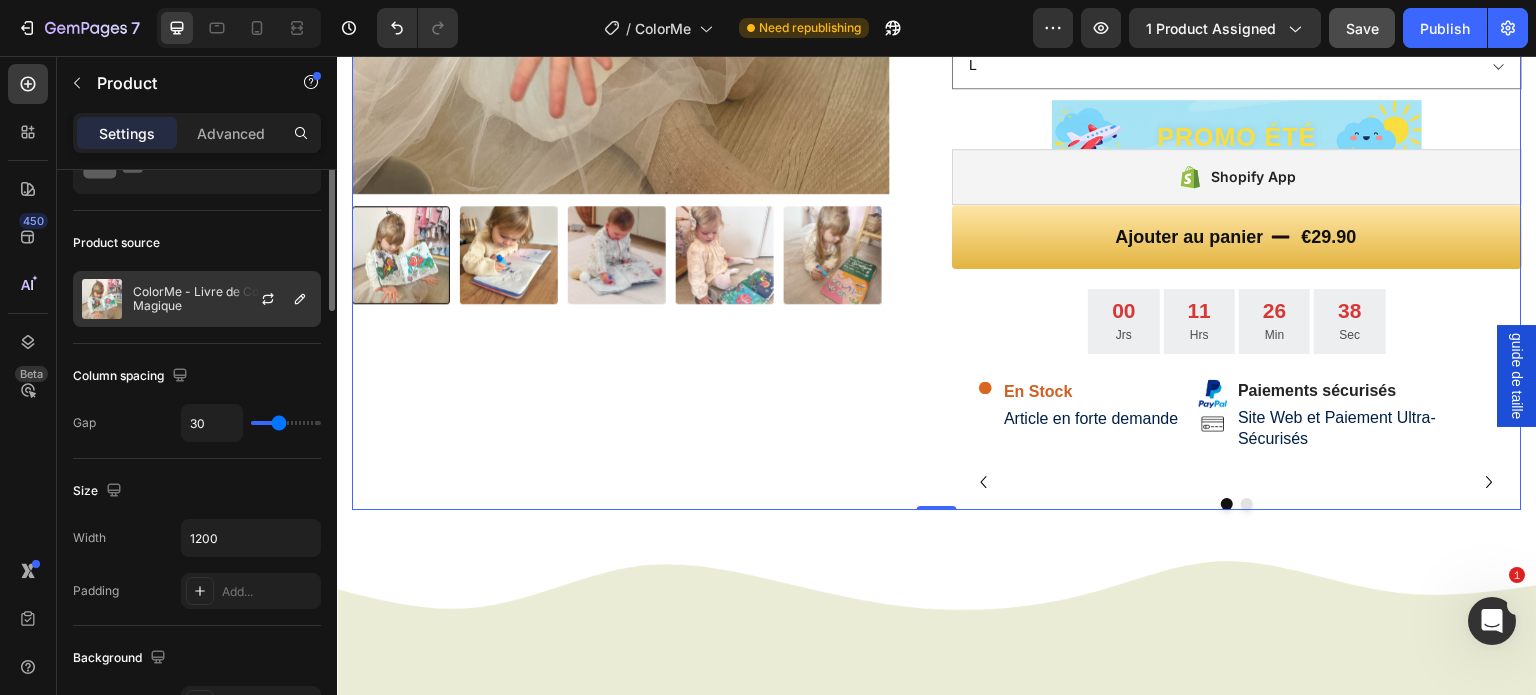 scroll, scrollTop: 0, scrollLeft: 0, axis: both 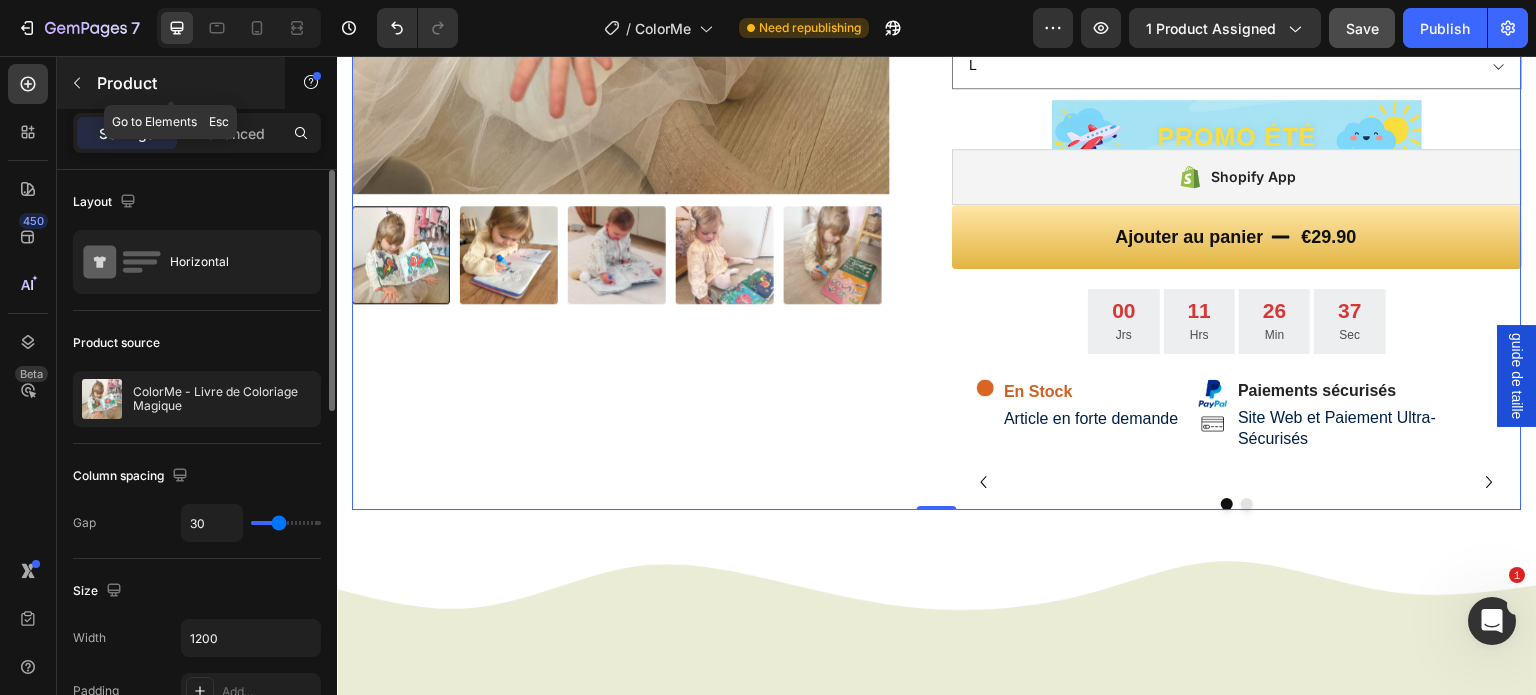 click 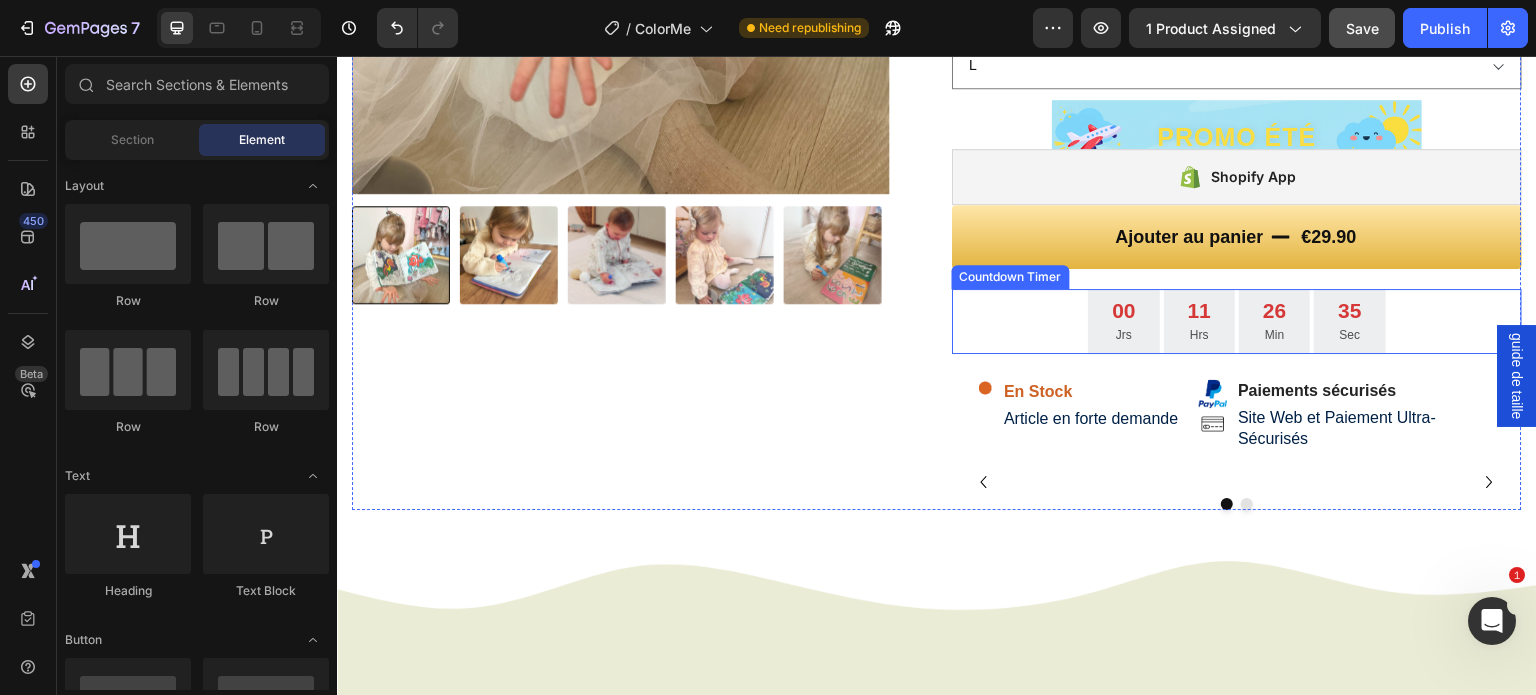 click on "11 Hrs" at bounding box center (1199, 321) 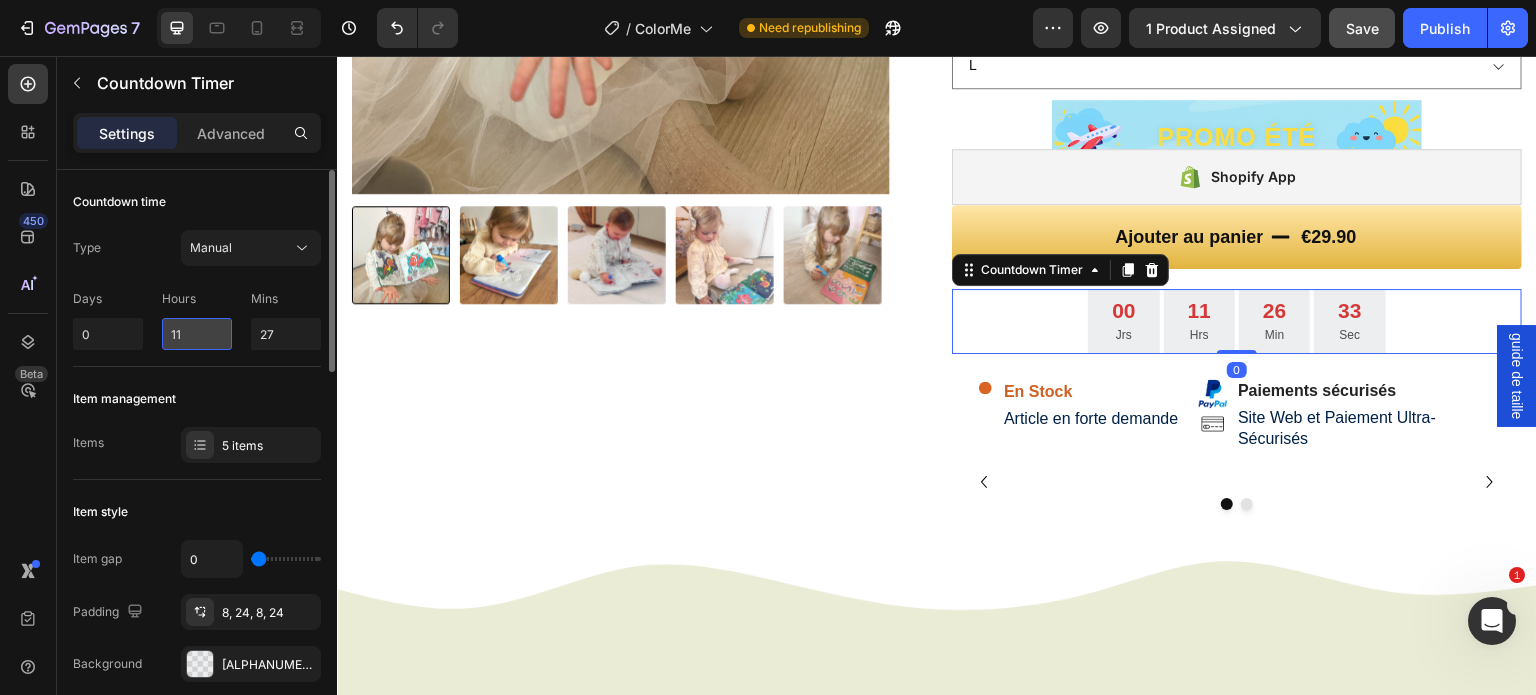 click on "11" at bounding box center [197, 334] 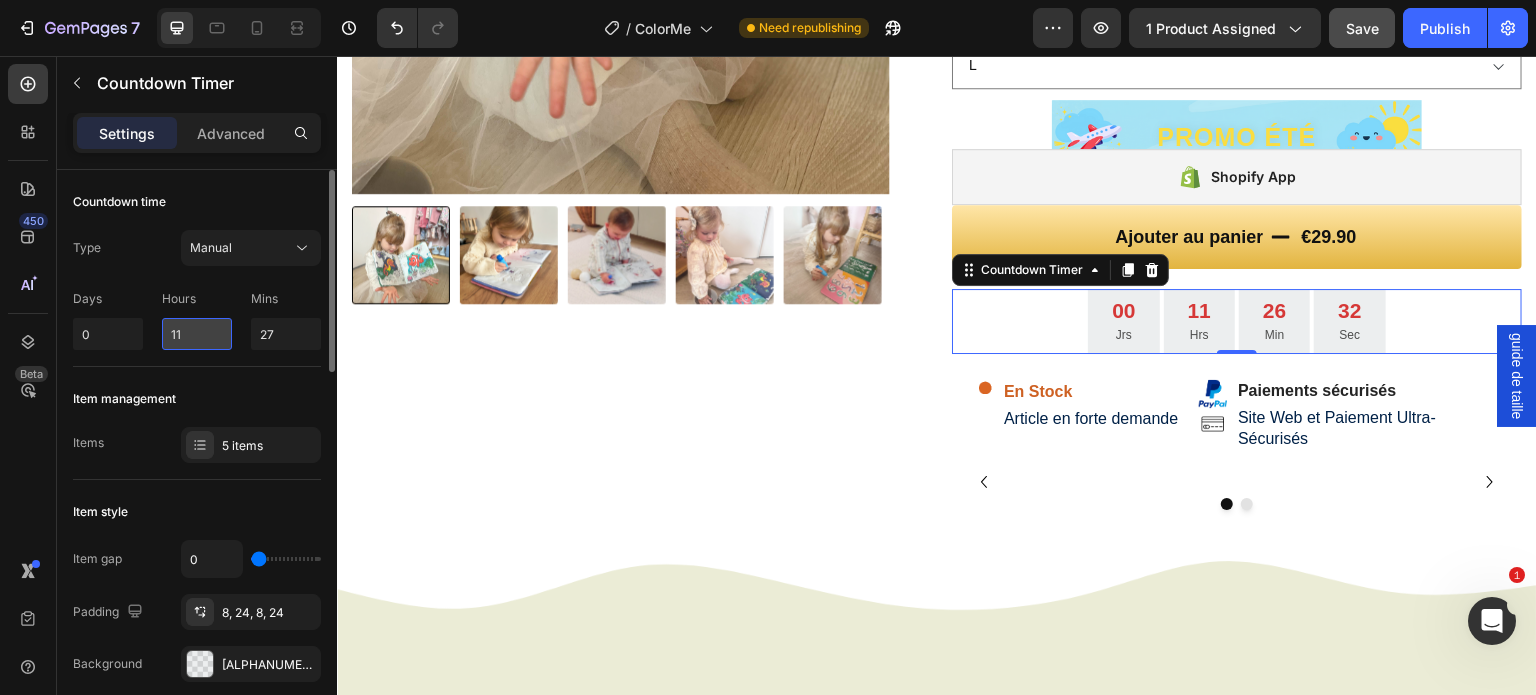 type on "15" 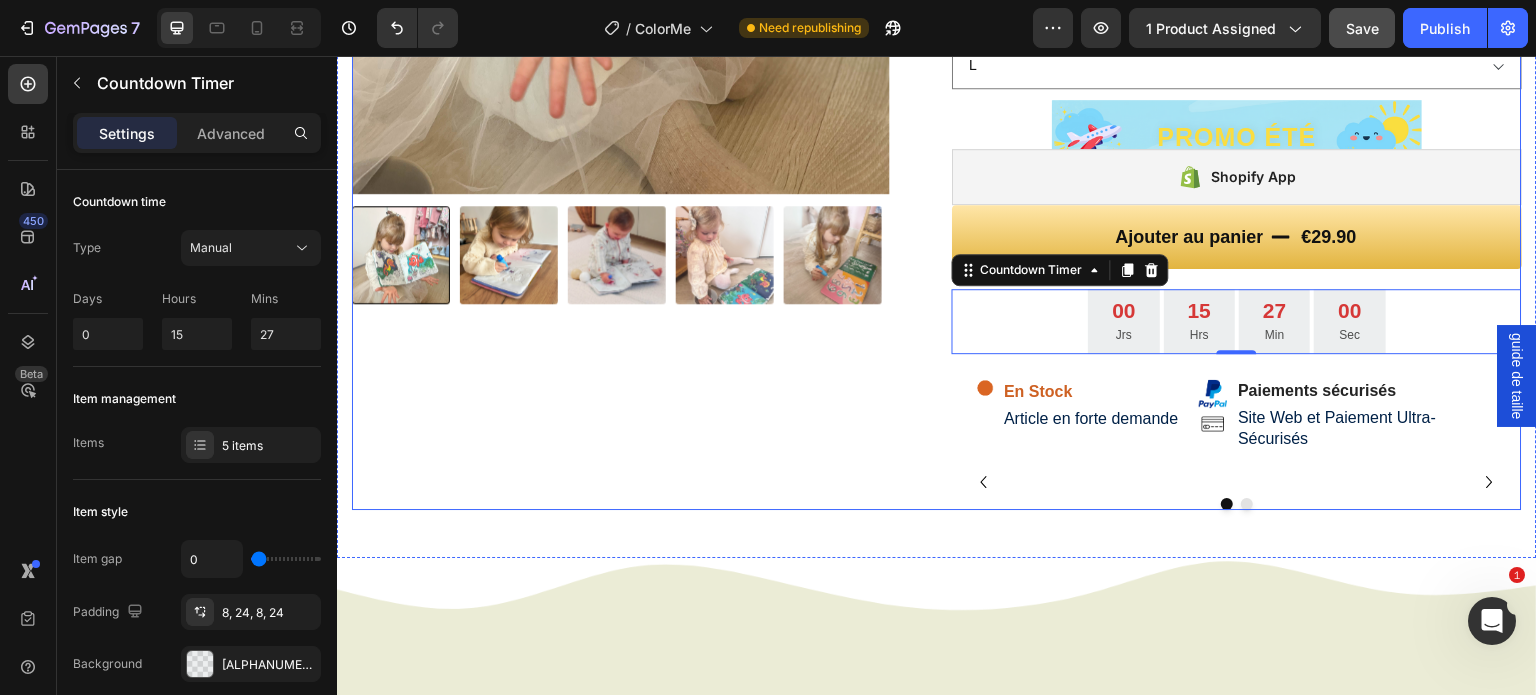 click on "Product Images" at bounding box center (637, -7) 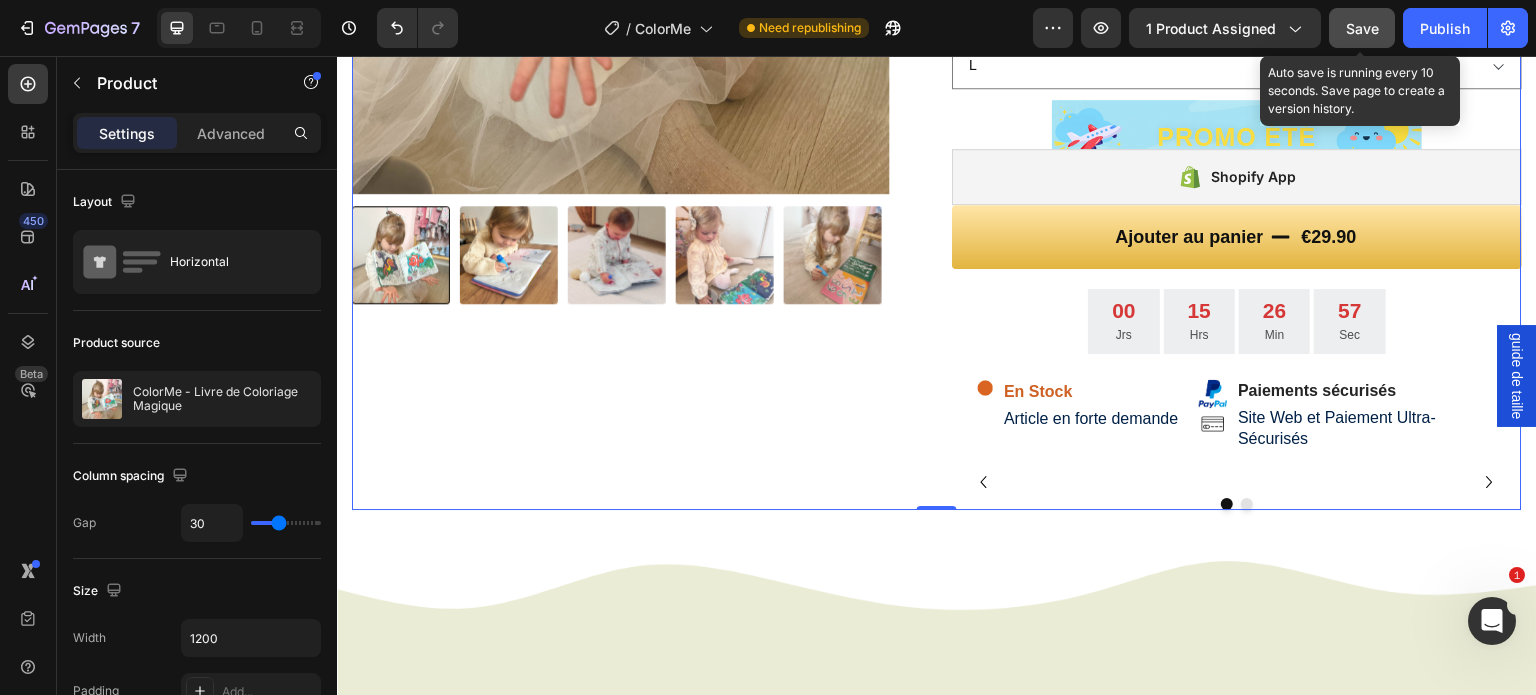 click on "Save" at bounding box center (1362, 28) 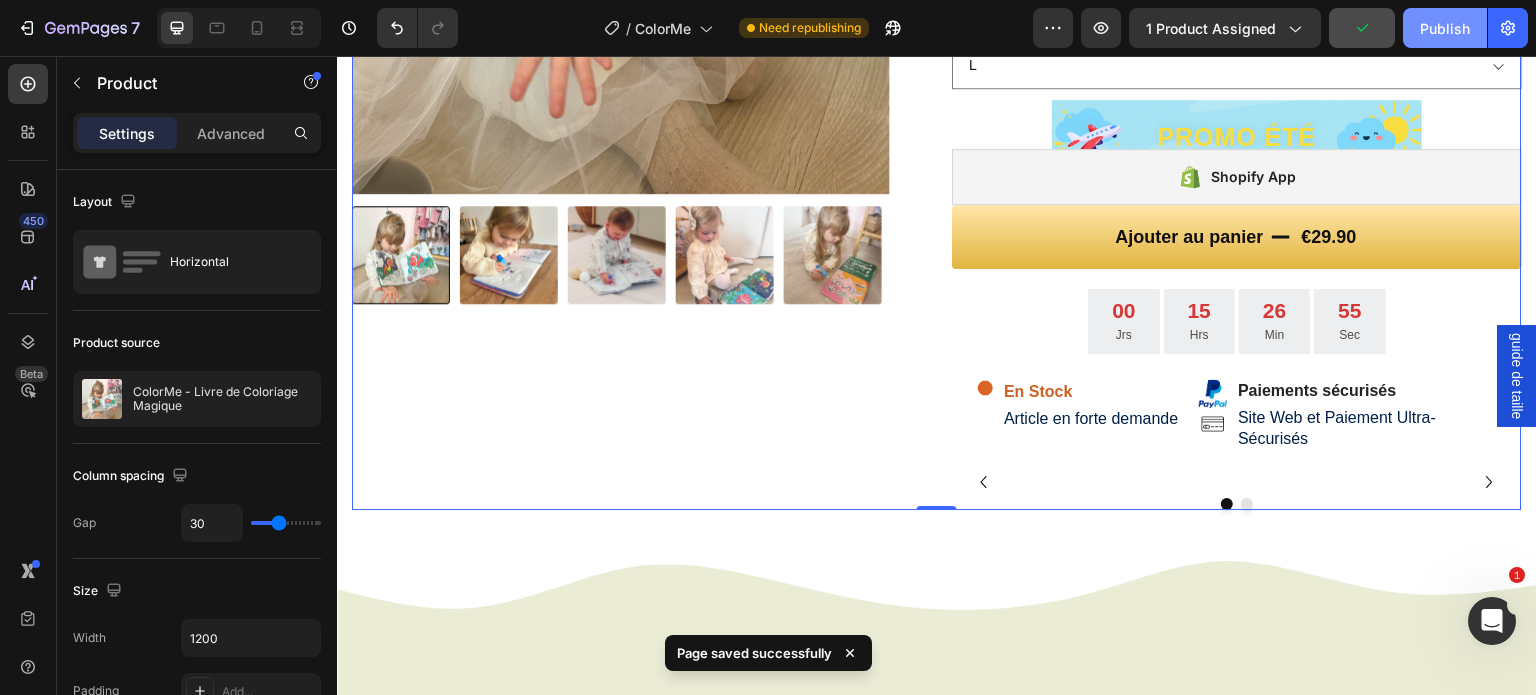 click on "Publish" 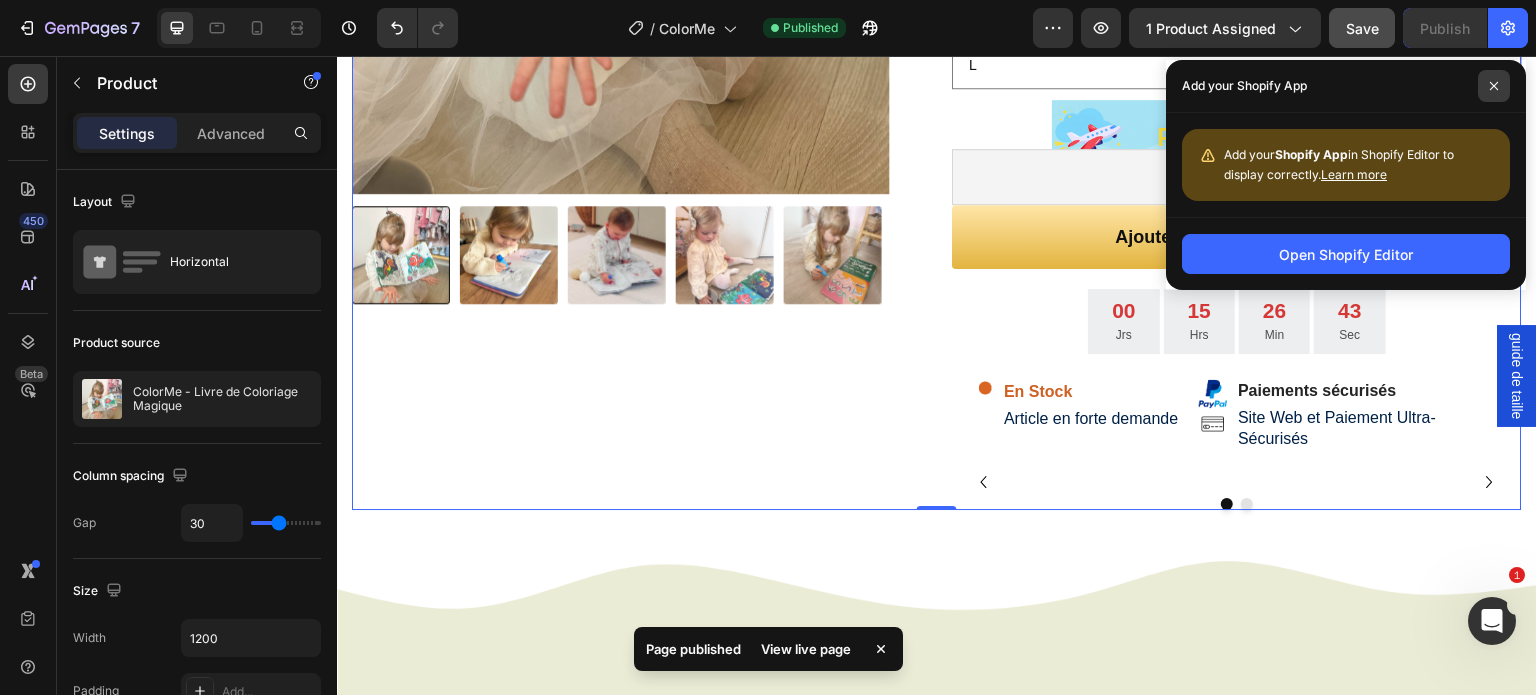 click 